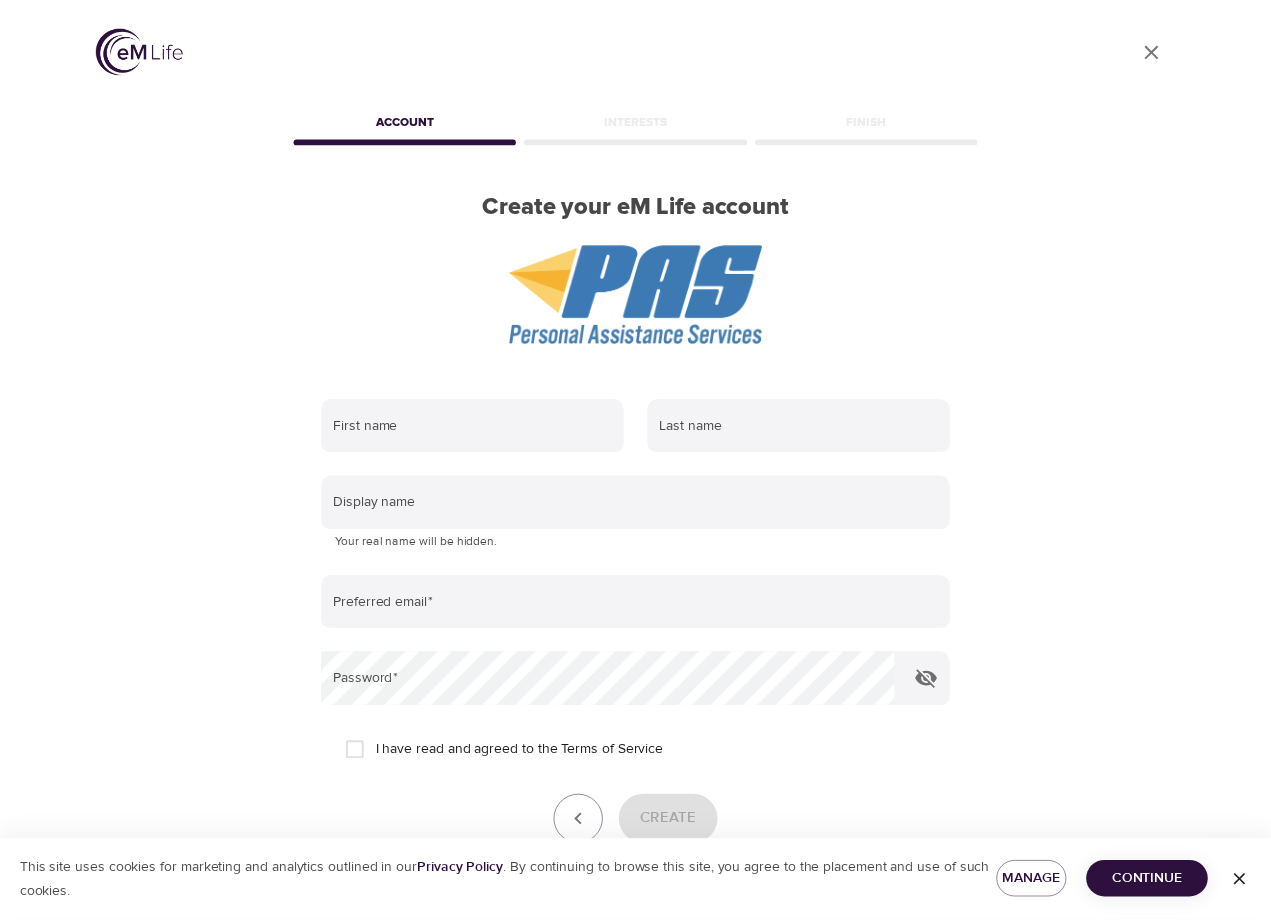 scroll, scrollTop: 0, scrollLeft: 0, axis: both 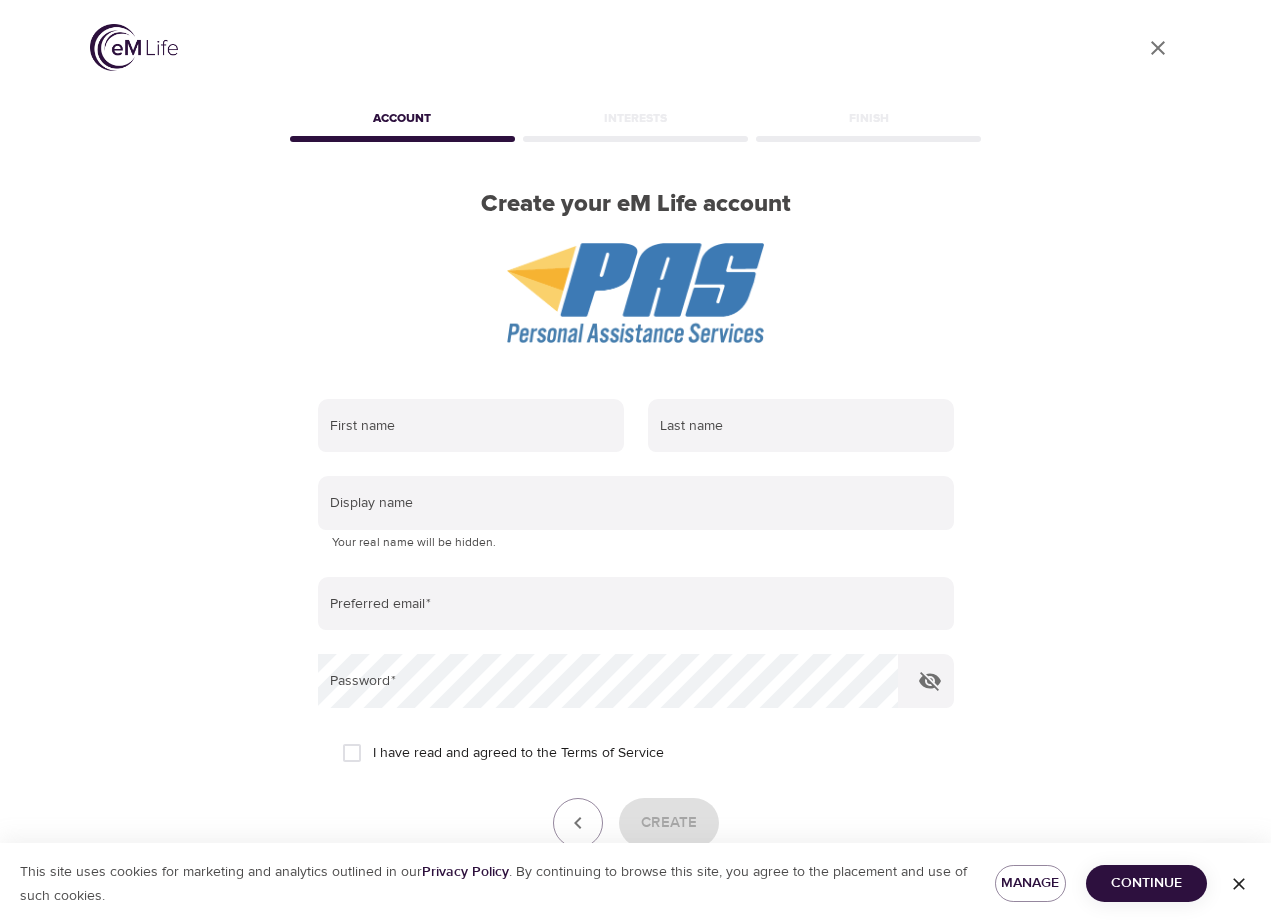 click on "Continue" at bounding box center [1146, 883] 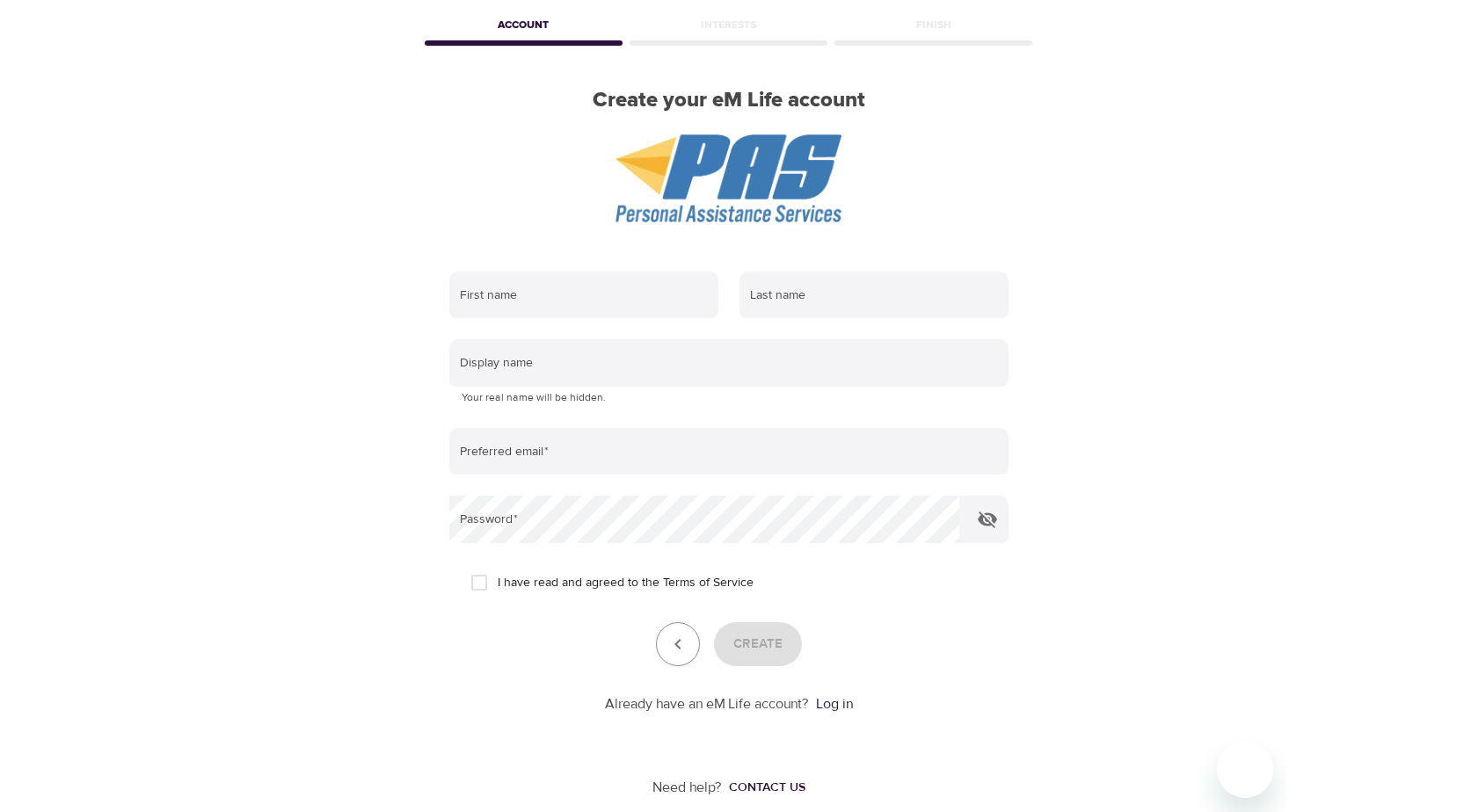 scroll, scrollTop: 100, scrollLeft: 0, axis: vertical 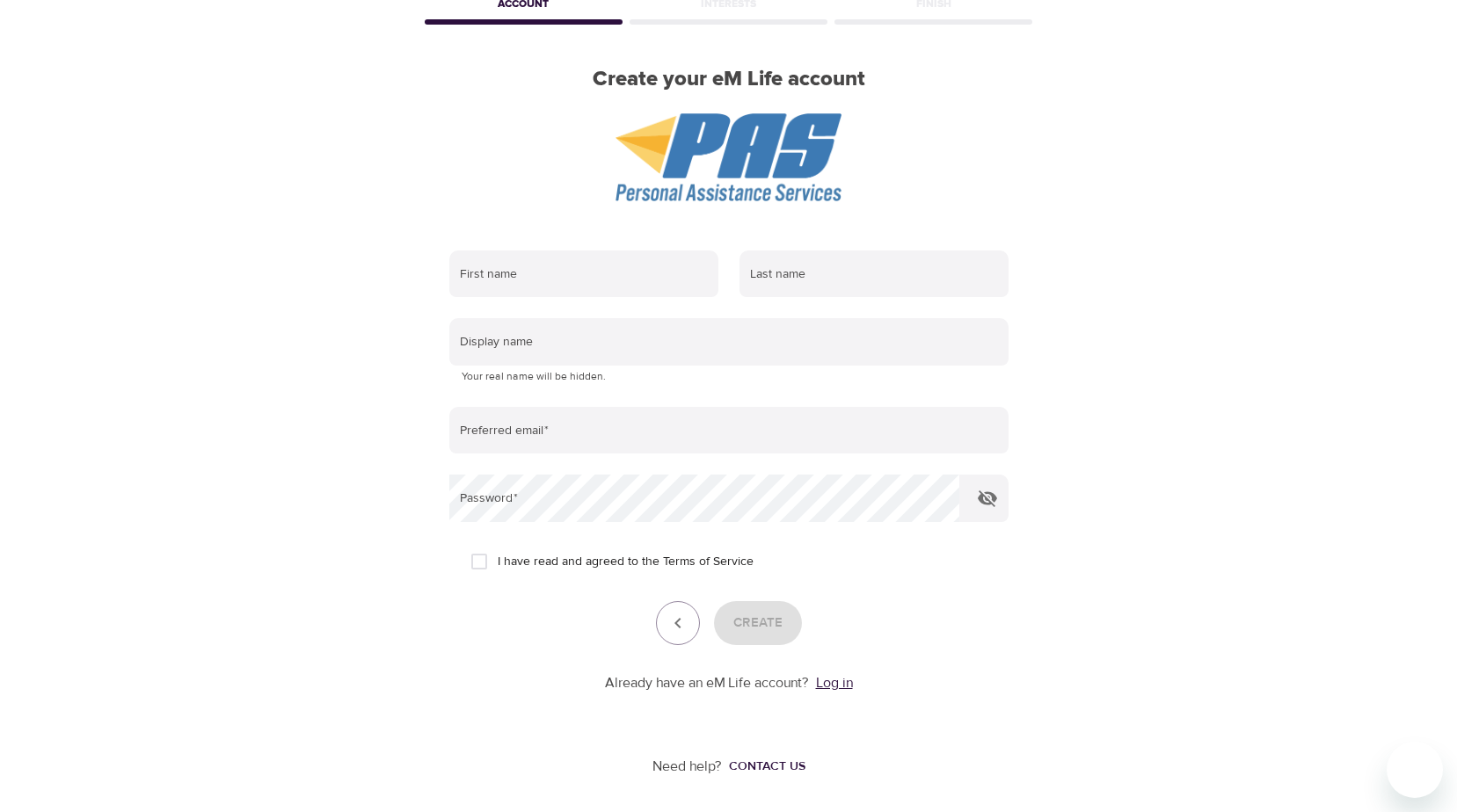 click on "Log in" at bounding box center [834, 683] 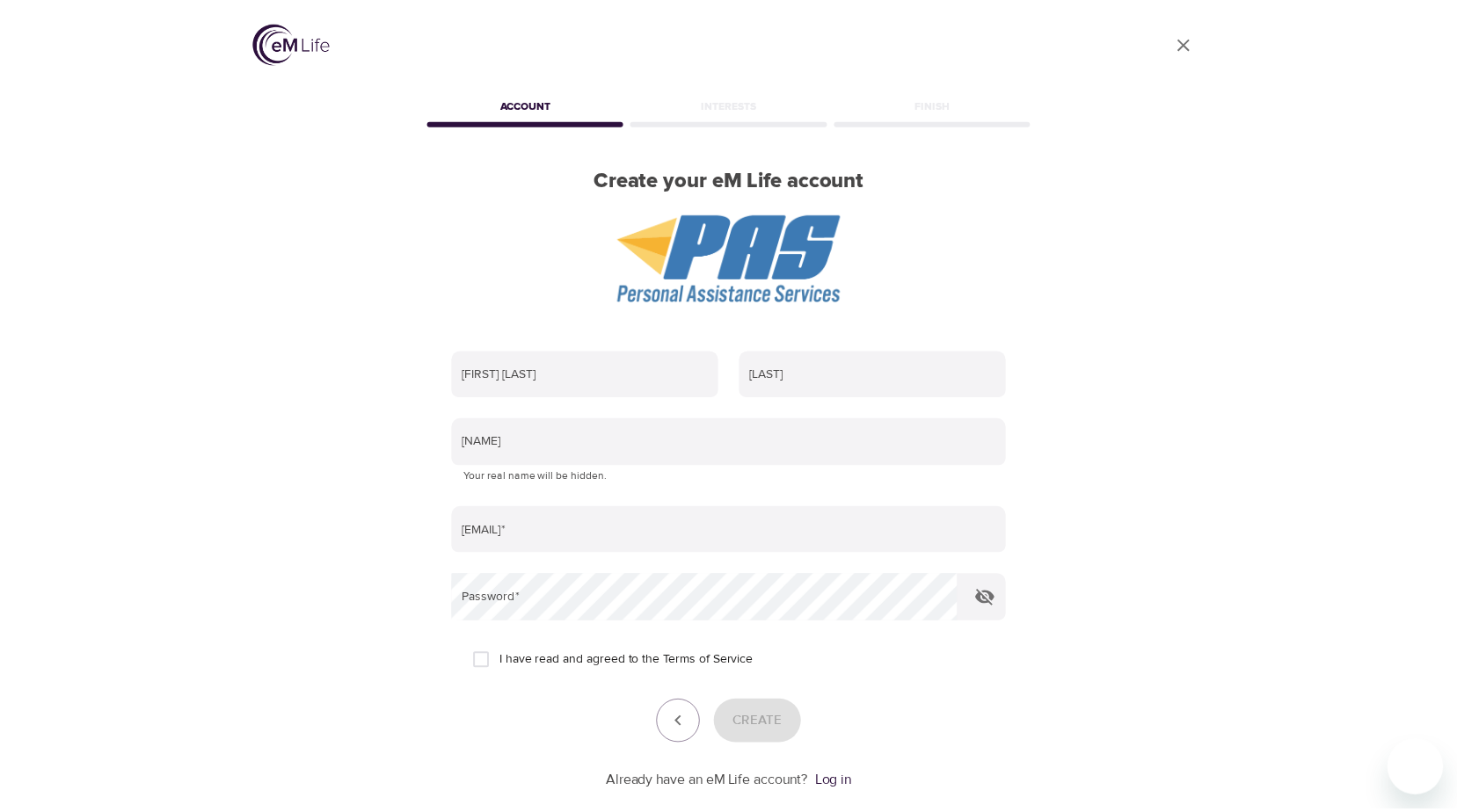 scroll, scrollTop: 0, scrollLeft: 0, axis: both 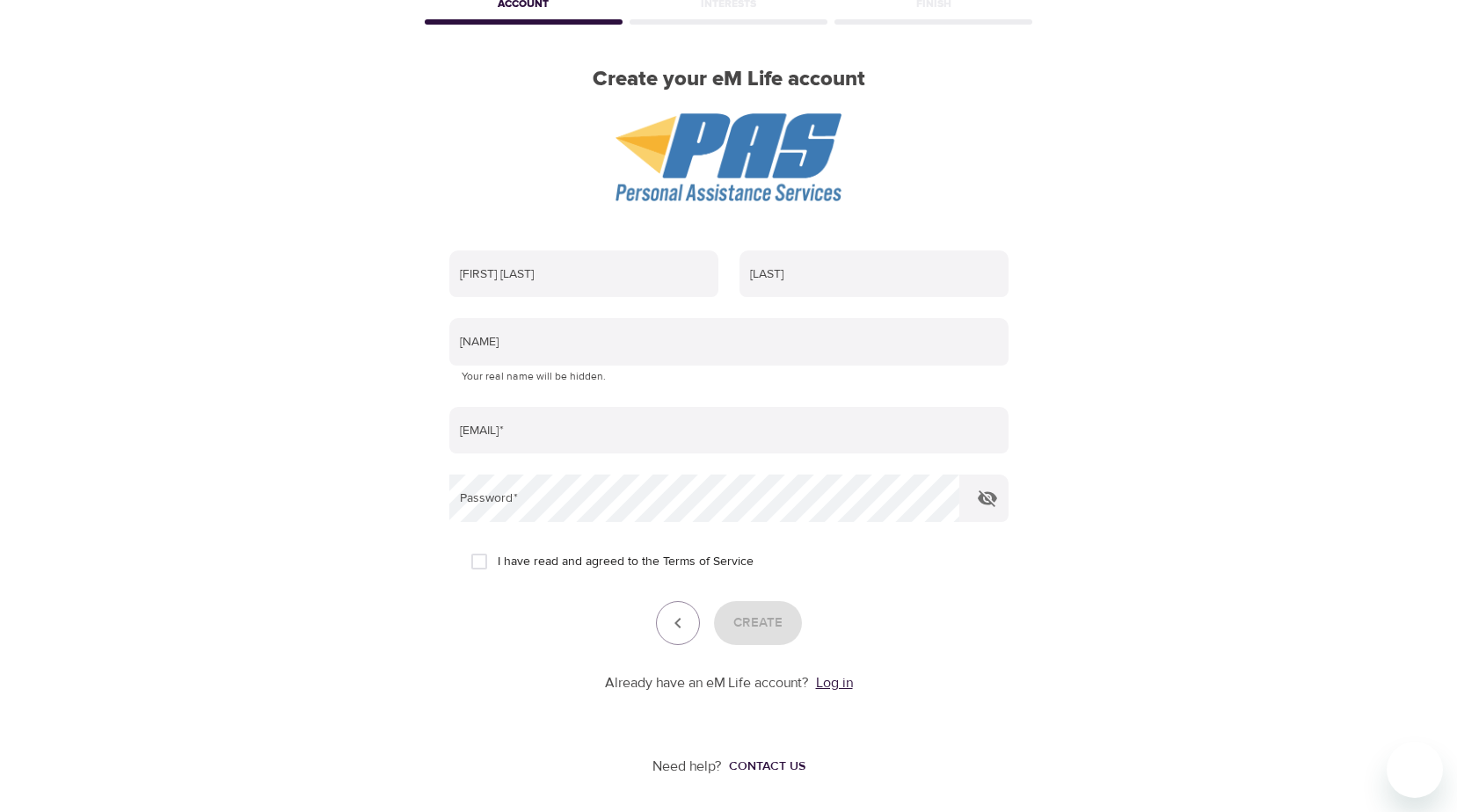 click on "Log in" at bounding box center (834, 683) 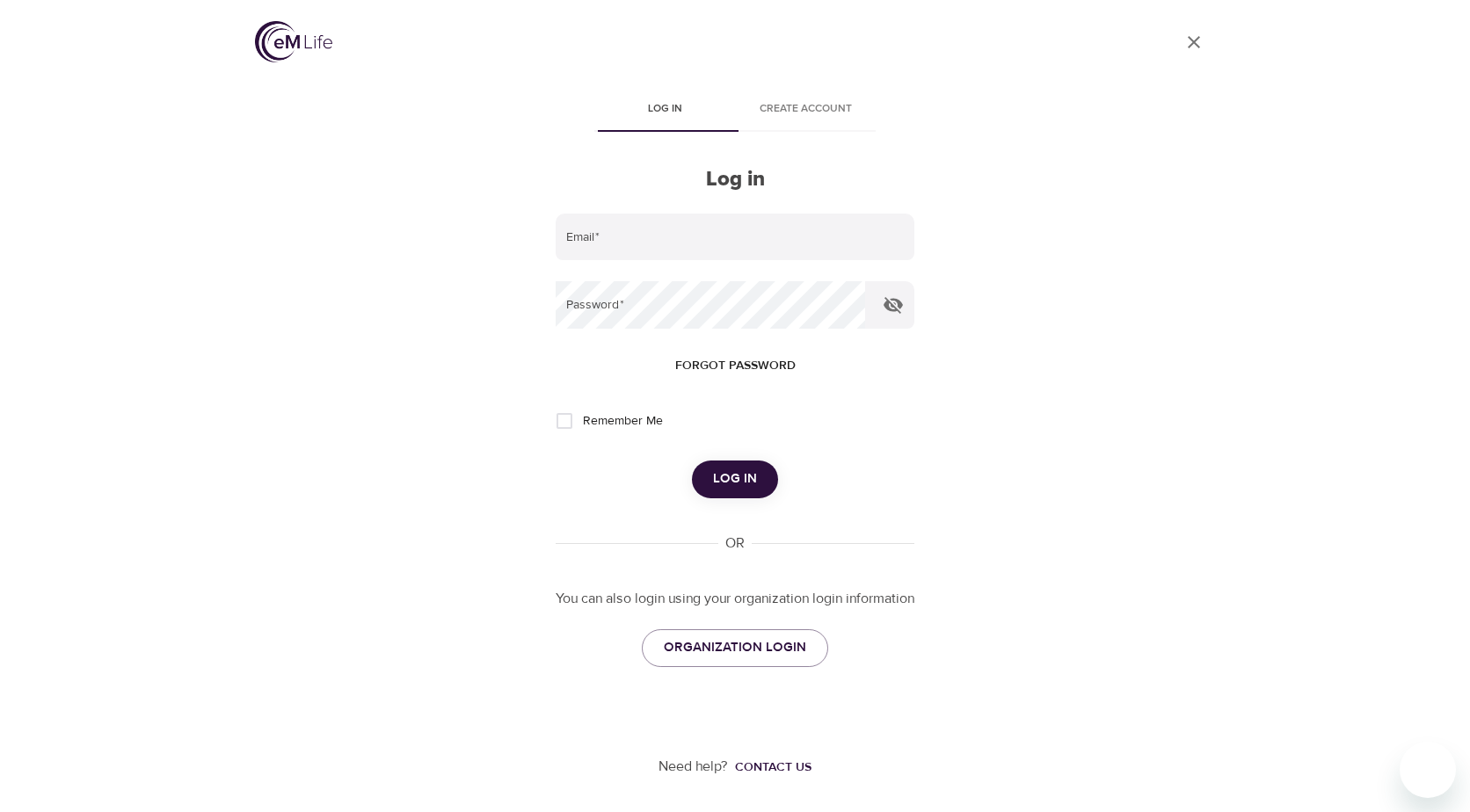 scroll, scrollTop: 0, scrollLeft: 0, axis: both 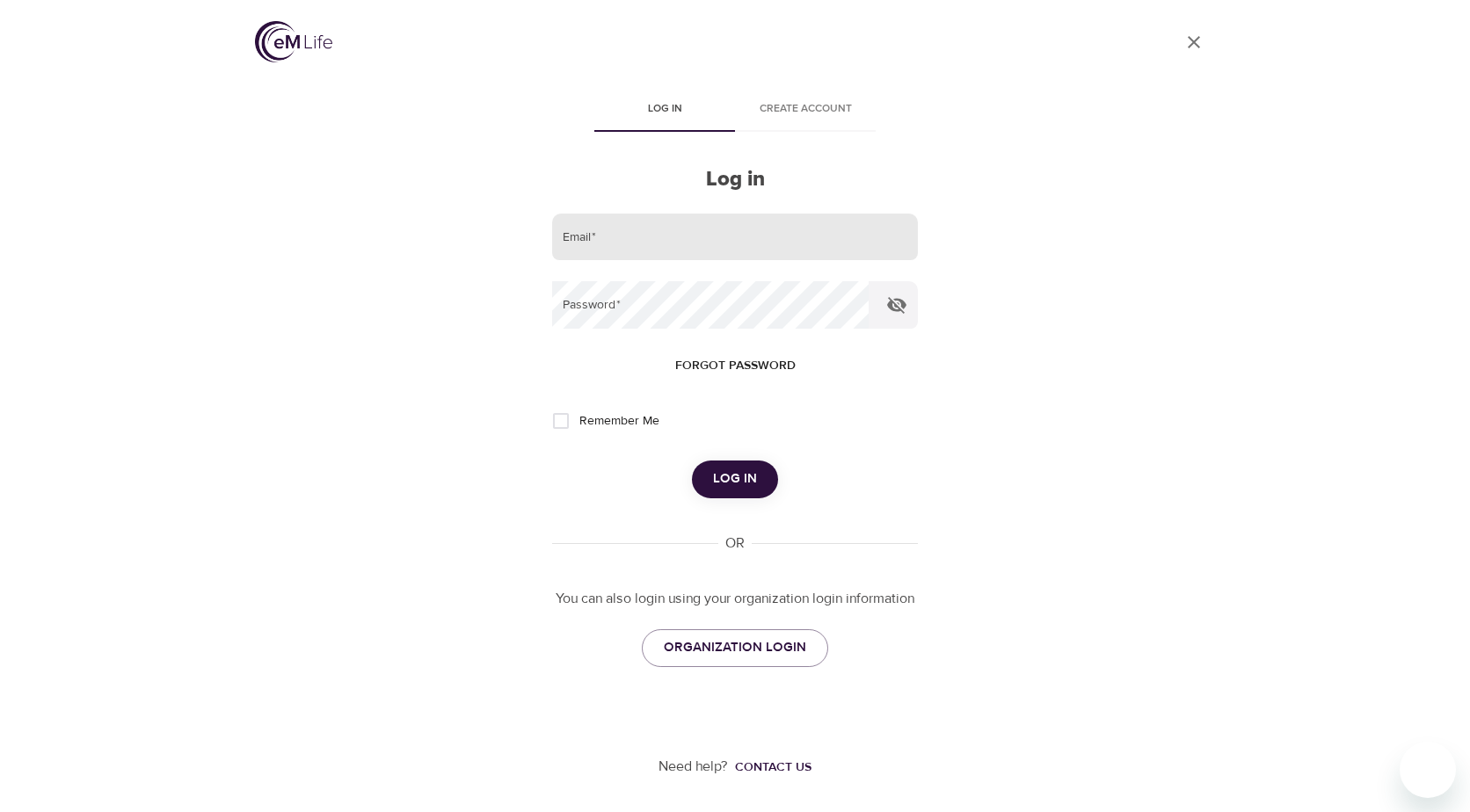 click at bounding box center (735, 237) 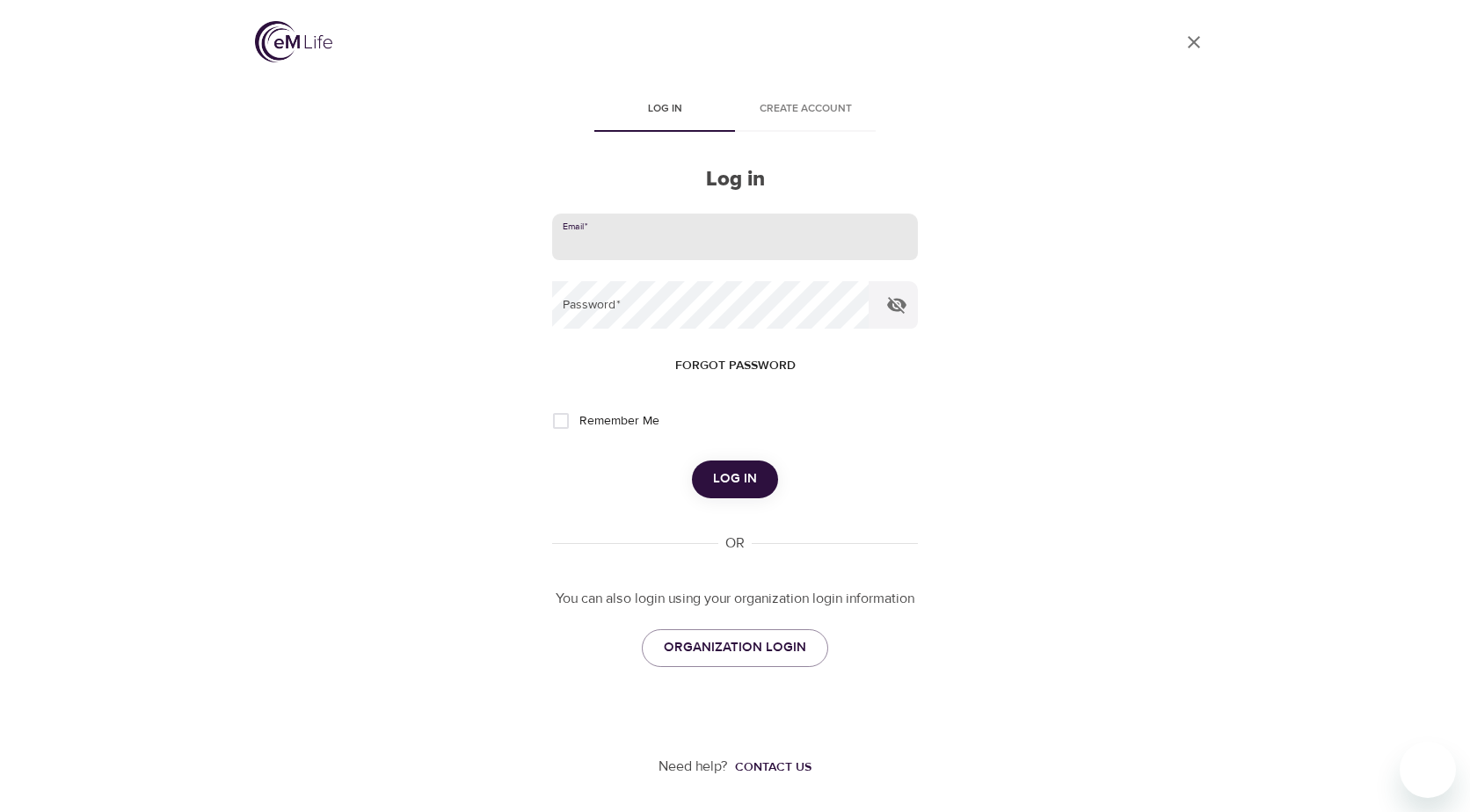 type on "mkcarroll@charter.net" 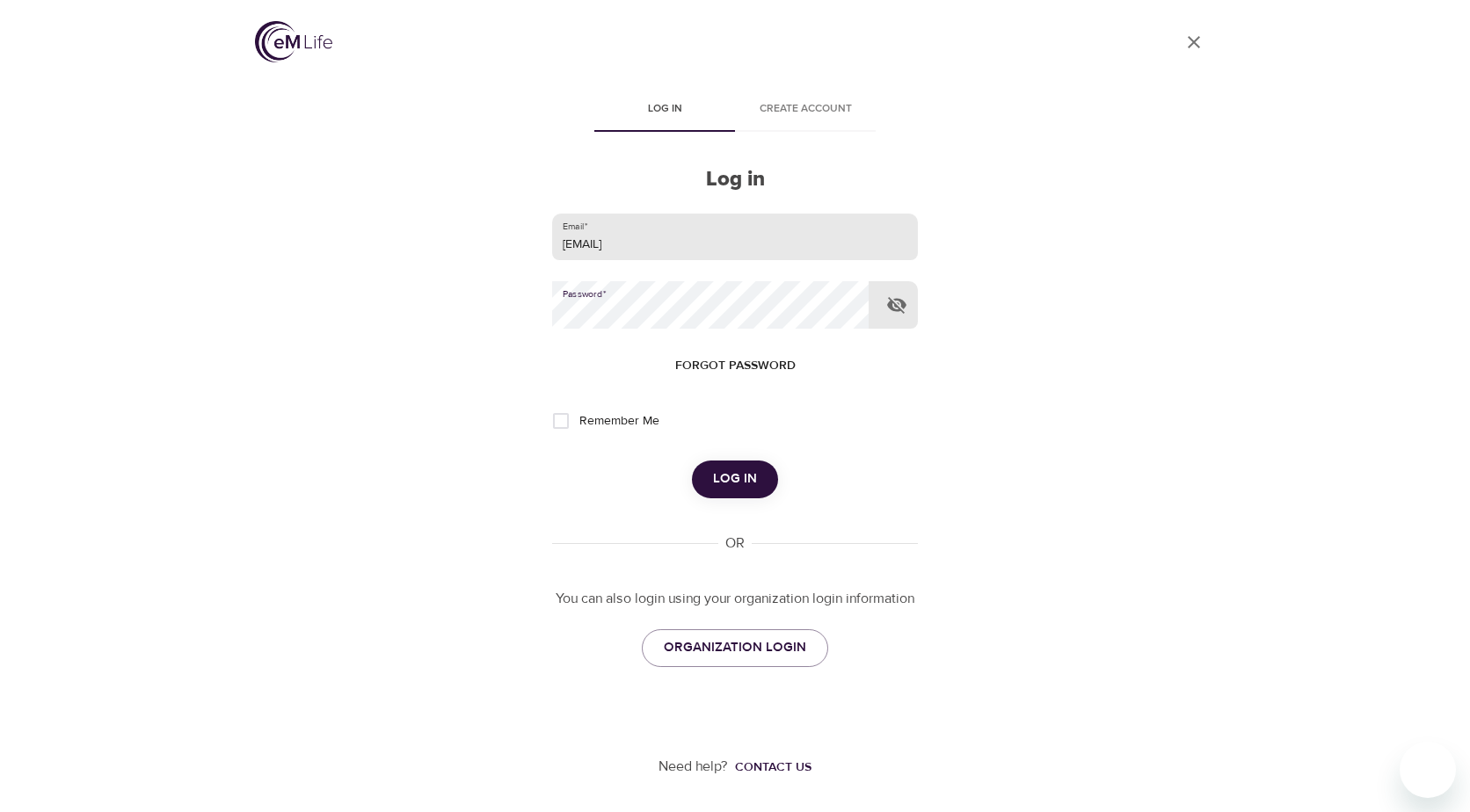 click on "Log in" at bounding box center [735, 479] 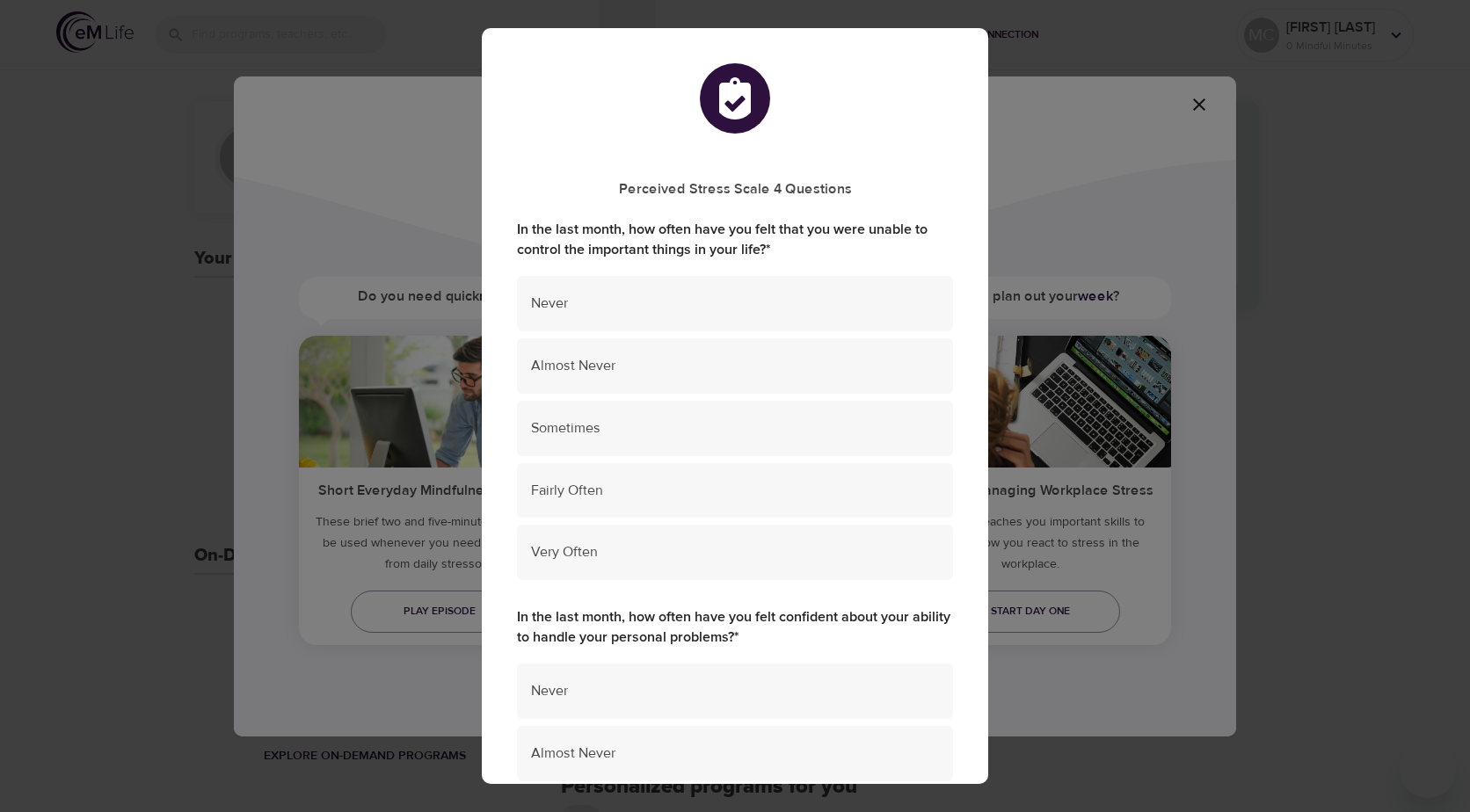 click 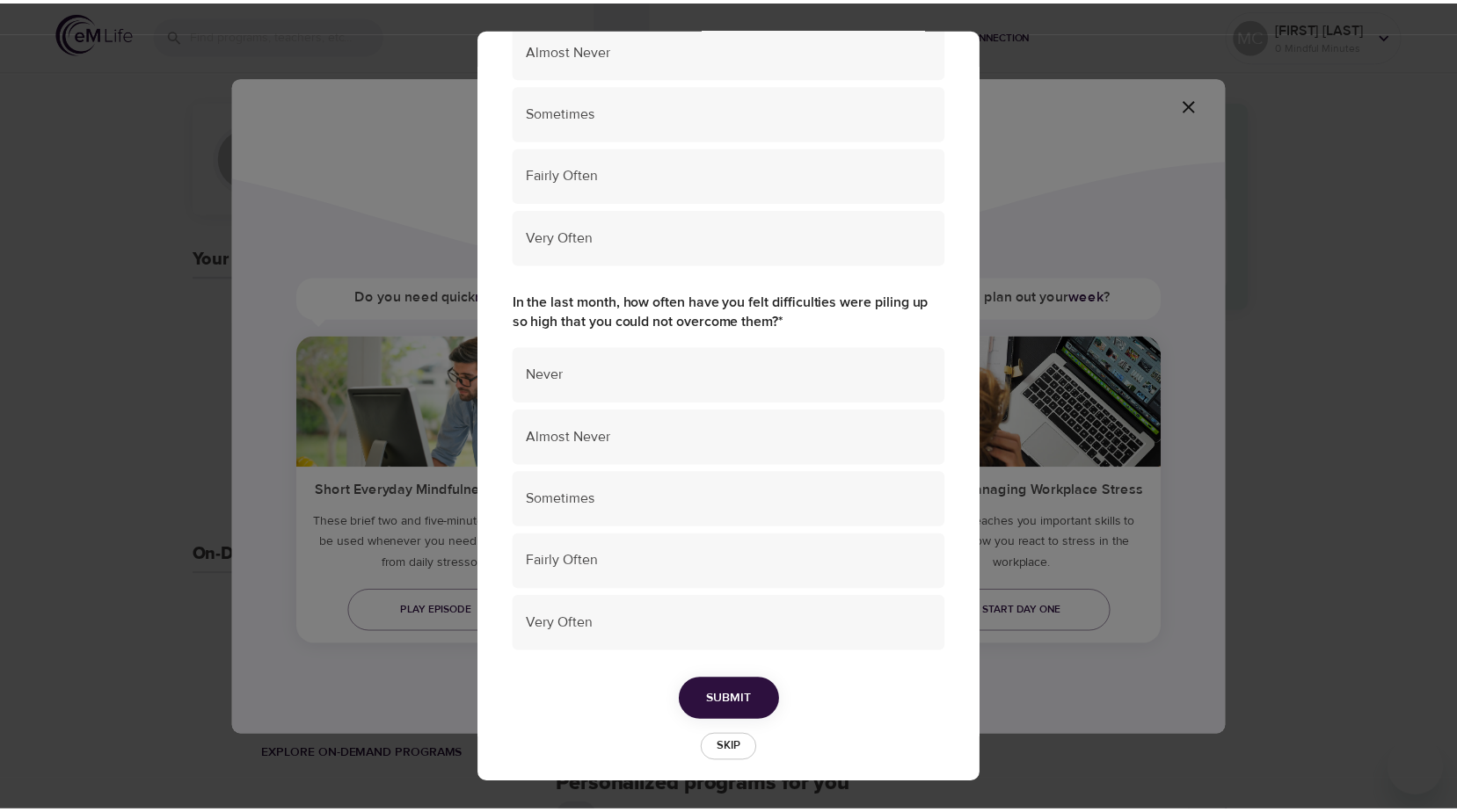 scroll, scrollTop: 1106, scrollLeft: 0, axis: vertical 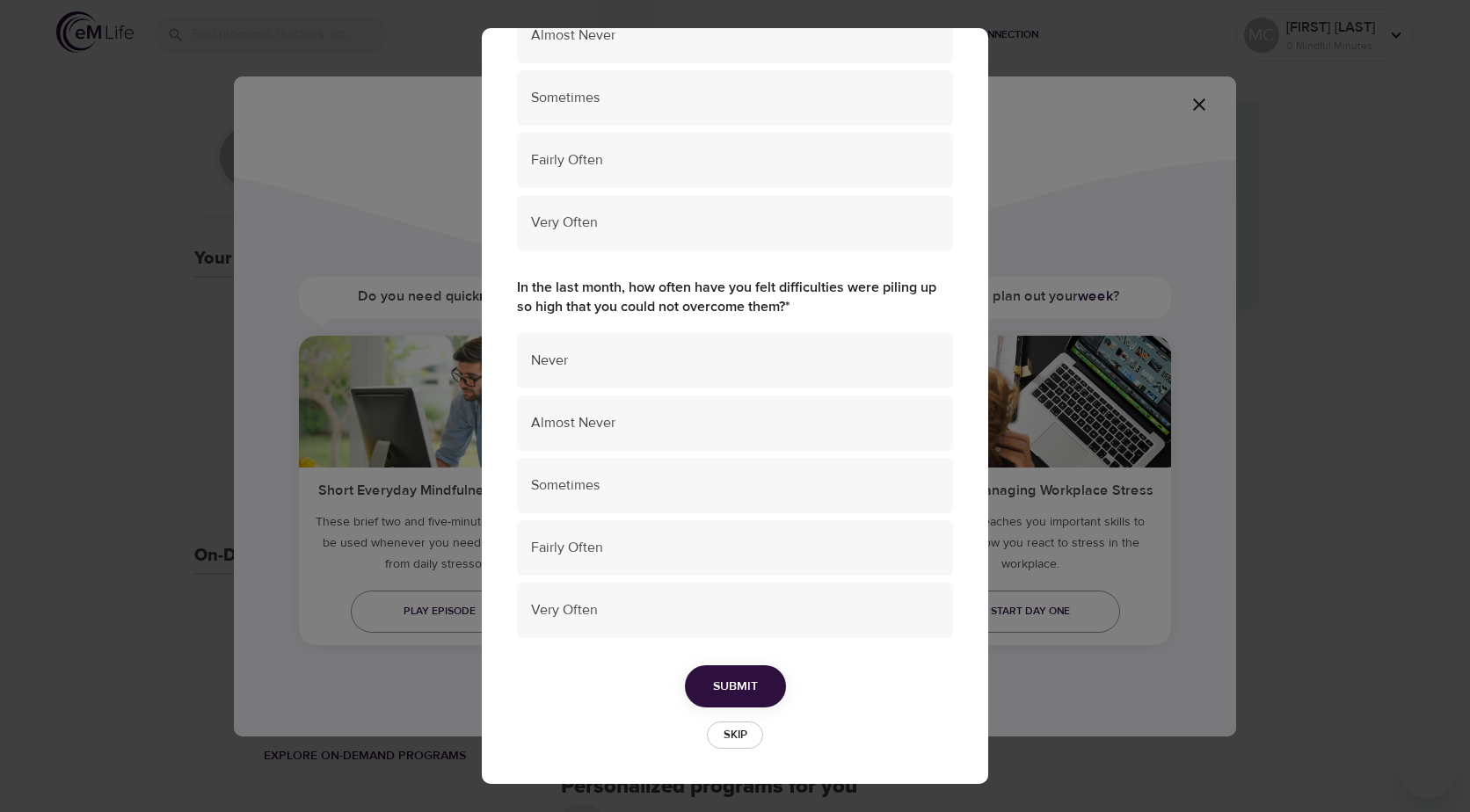 click on "Skip" at bounding box center [735, 735] 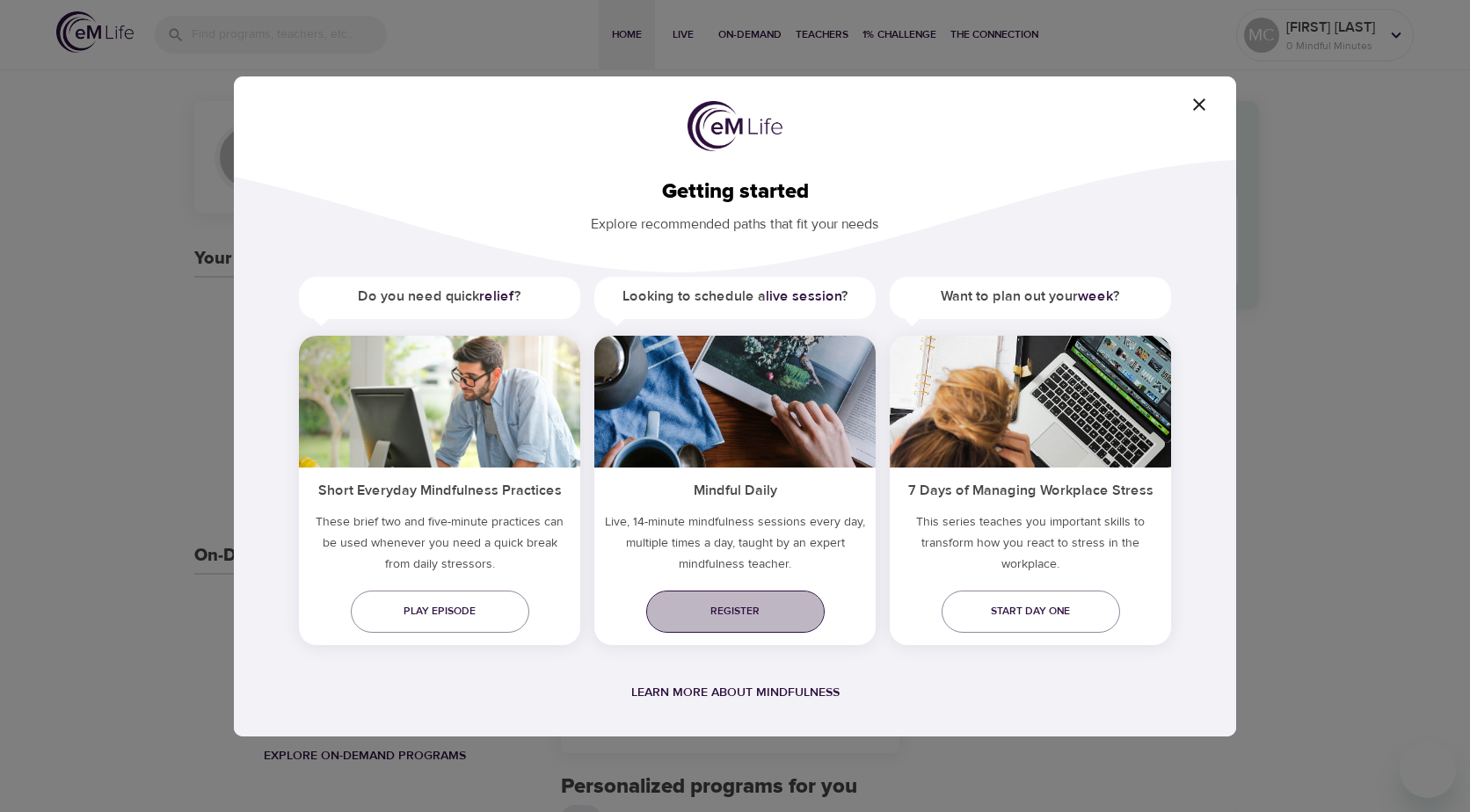 click on "Register" at bounding box center (735, 611) 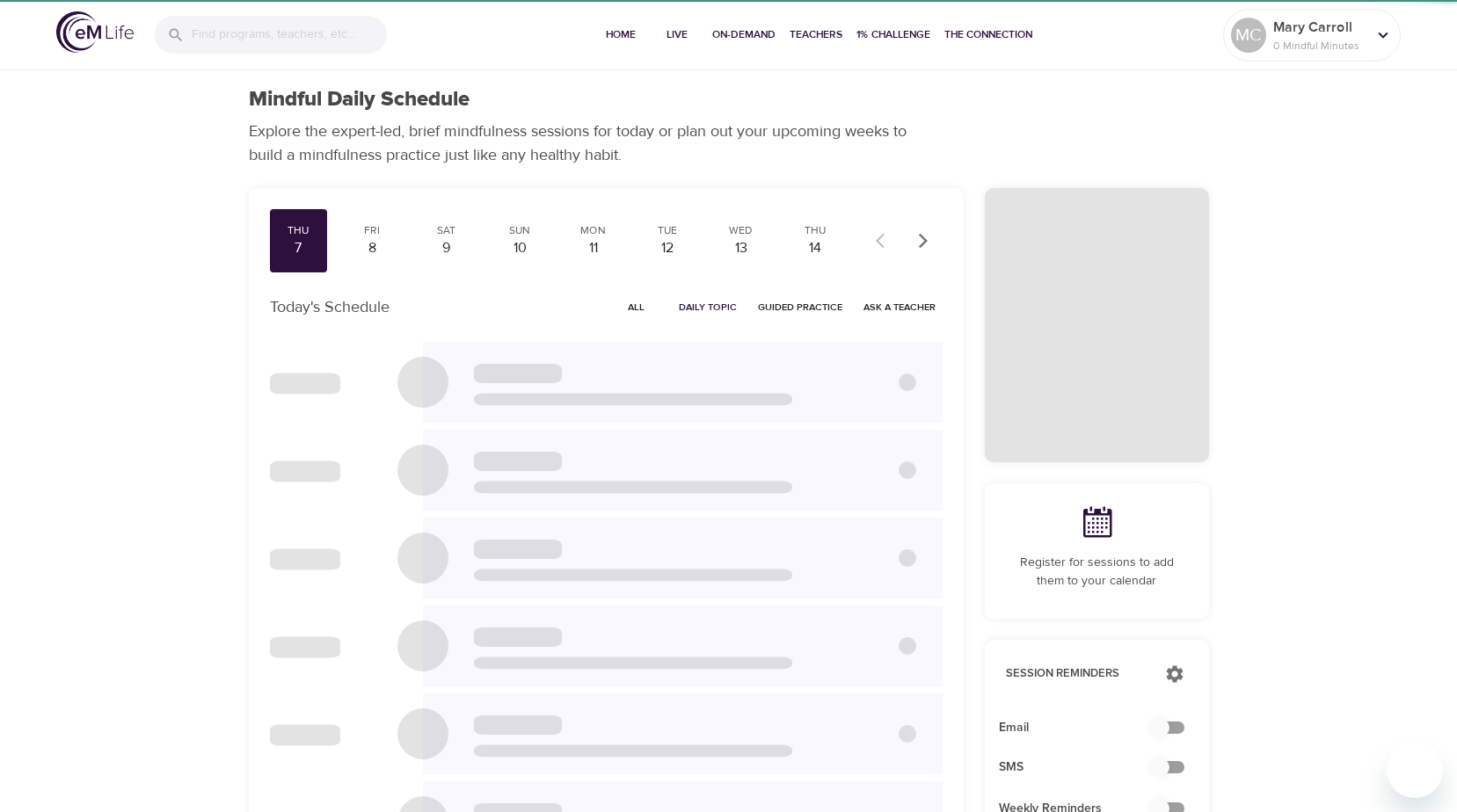 scroll, scrollTop: 0, scrollLeft: 0, axis: both 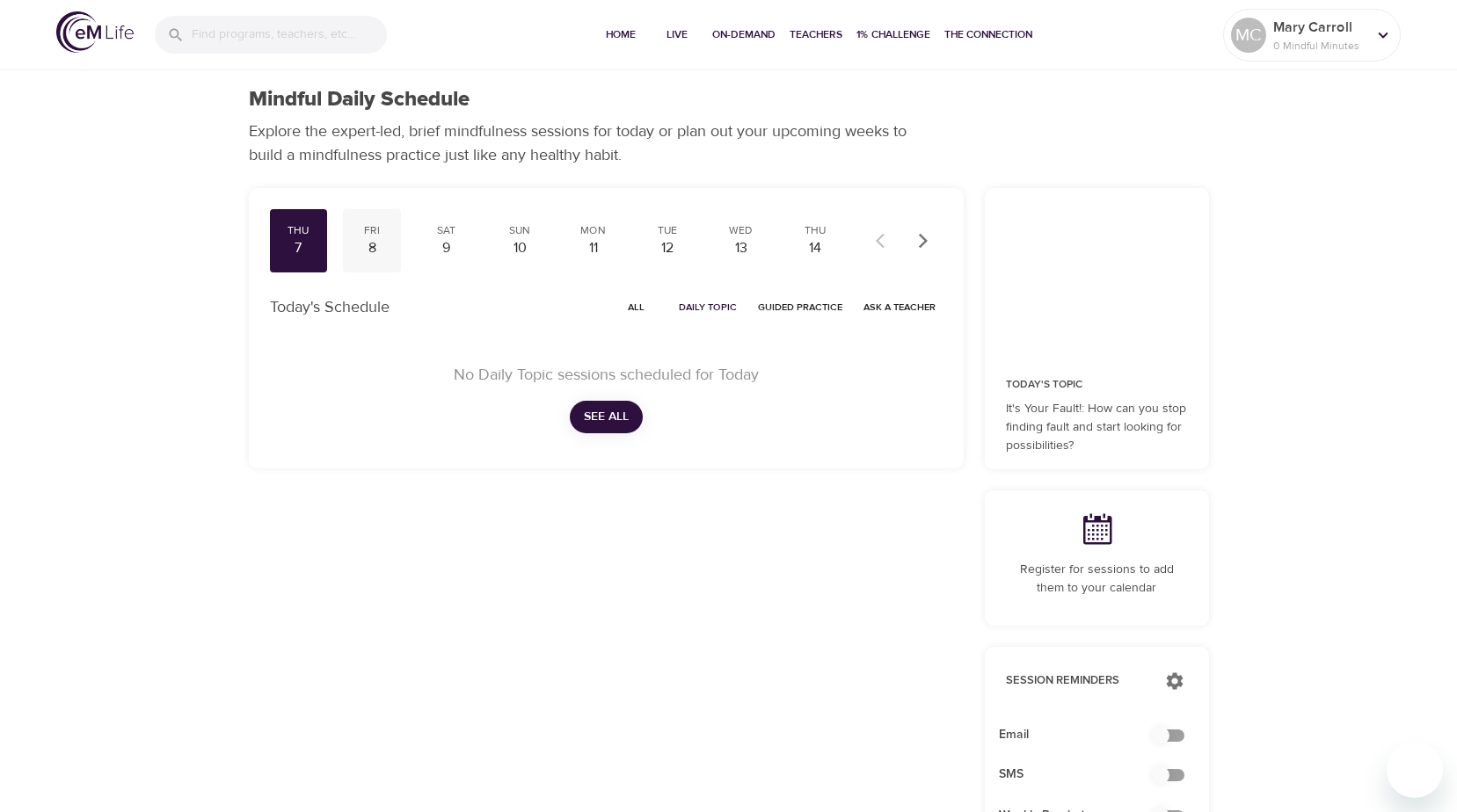 click on "8" at bounding box center [372, 248] 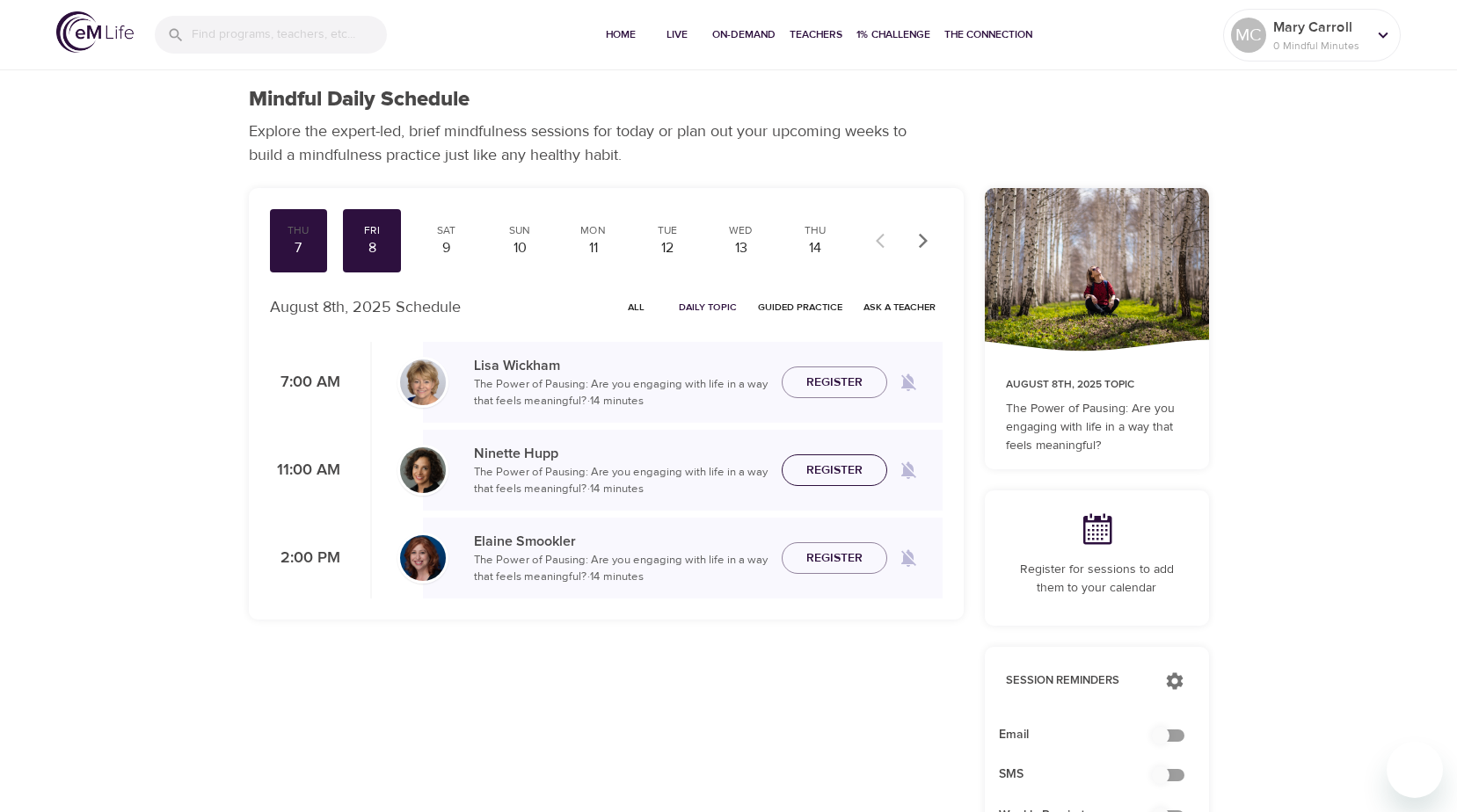 click on "Register" at bounding box center (834, 470) 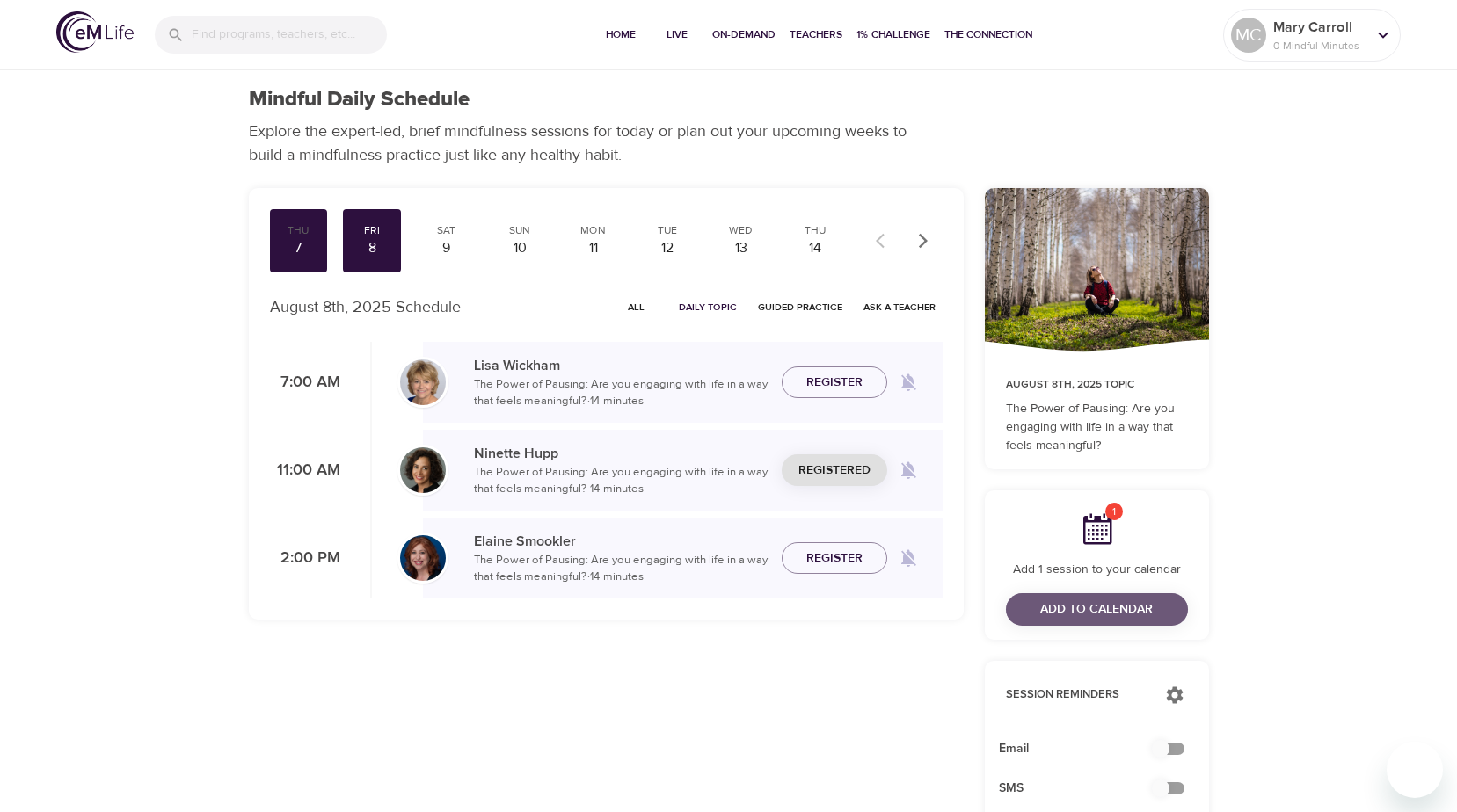 click on "Add to Calendar" at bounding box center [1096, 609] 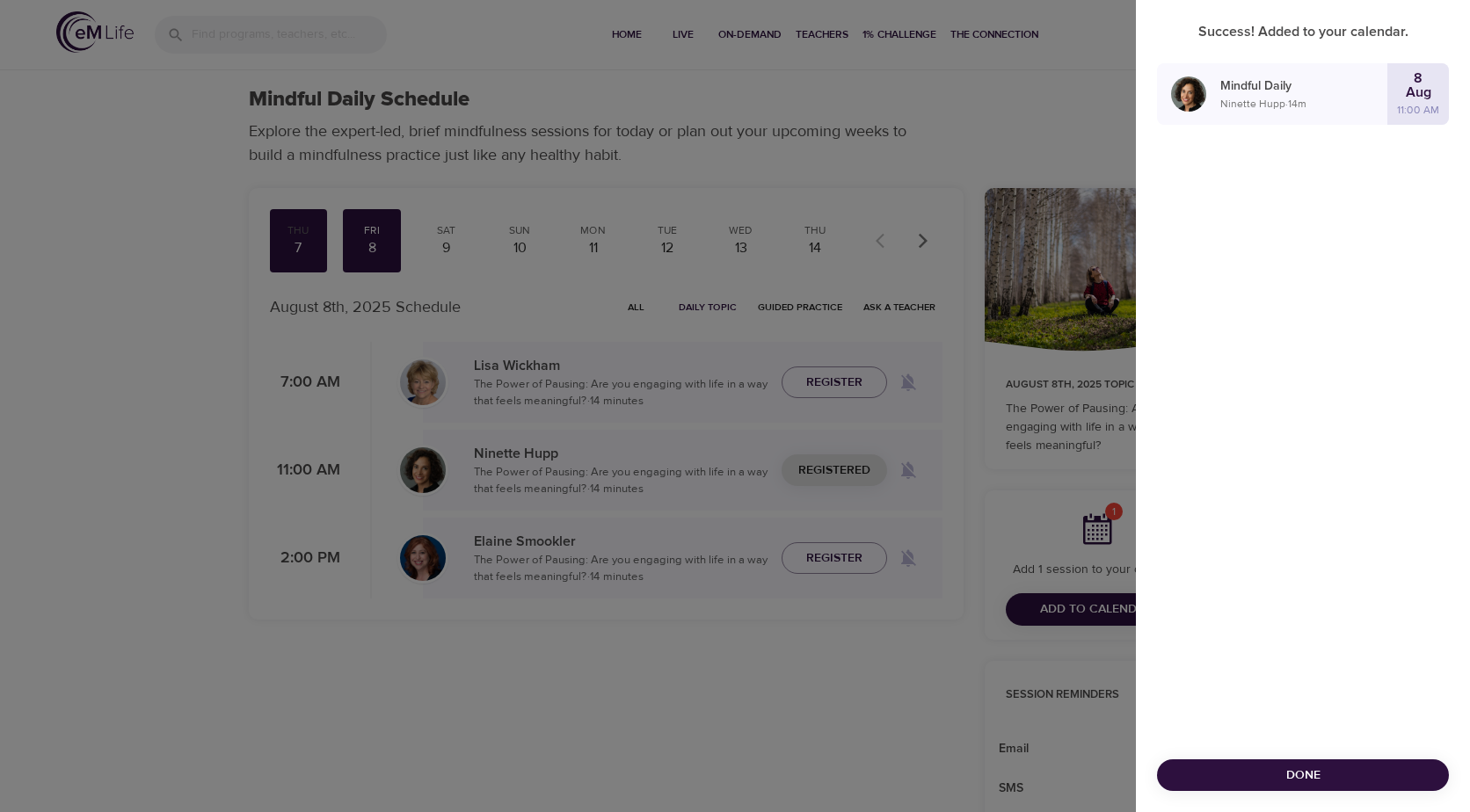click on "Success! Added to your calendar. Mindful Daily Ninette   Hupp  ·  14 m 8 Aug 11:00 AM Done" at bounding box center [1303, 406] 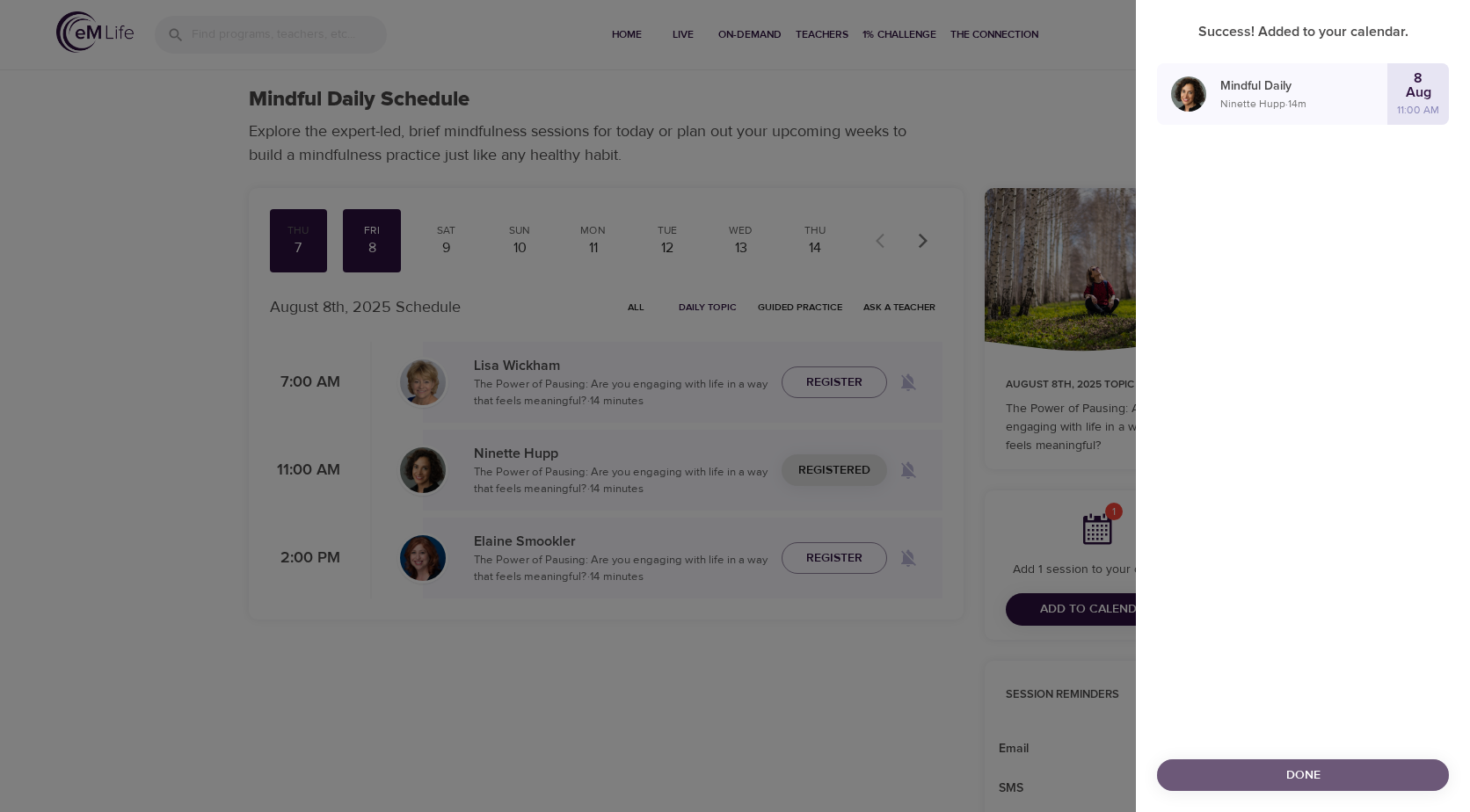 click on "Done" at bounding box center (1303, 775) 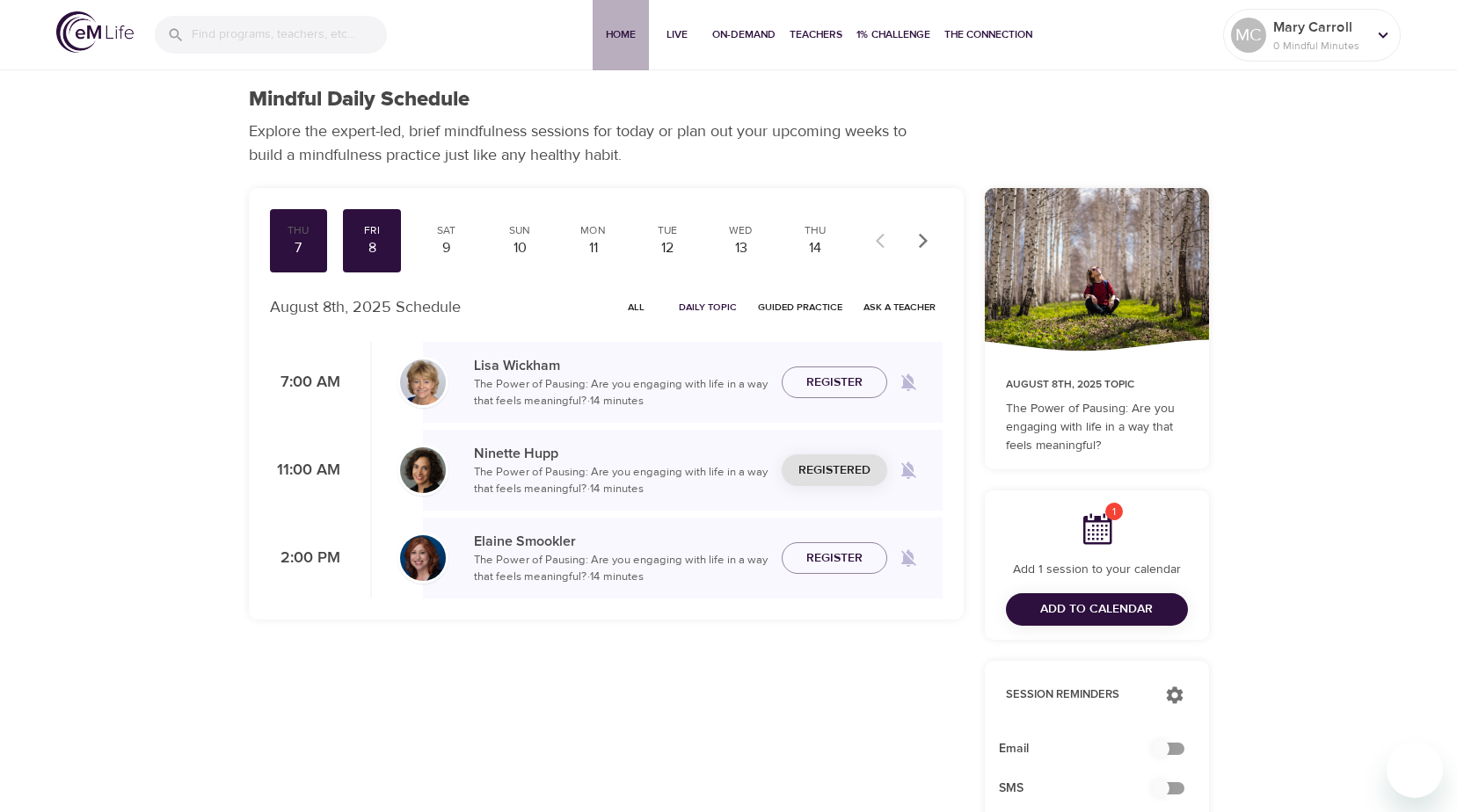 click on "Home" at bounding box center (621, 34) 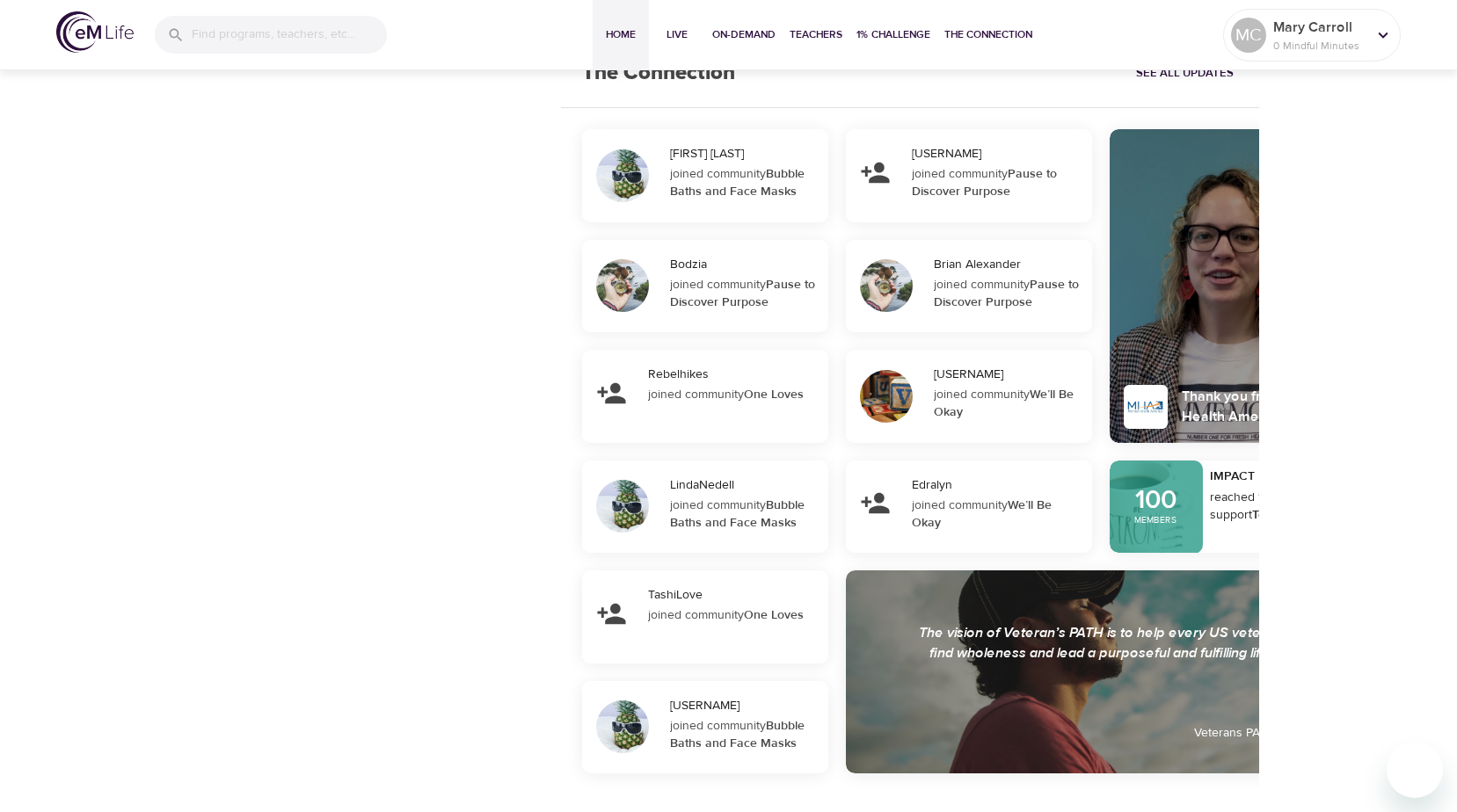 scroll, scrollTop: 0, scrollLeft: 0, axis: both 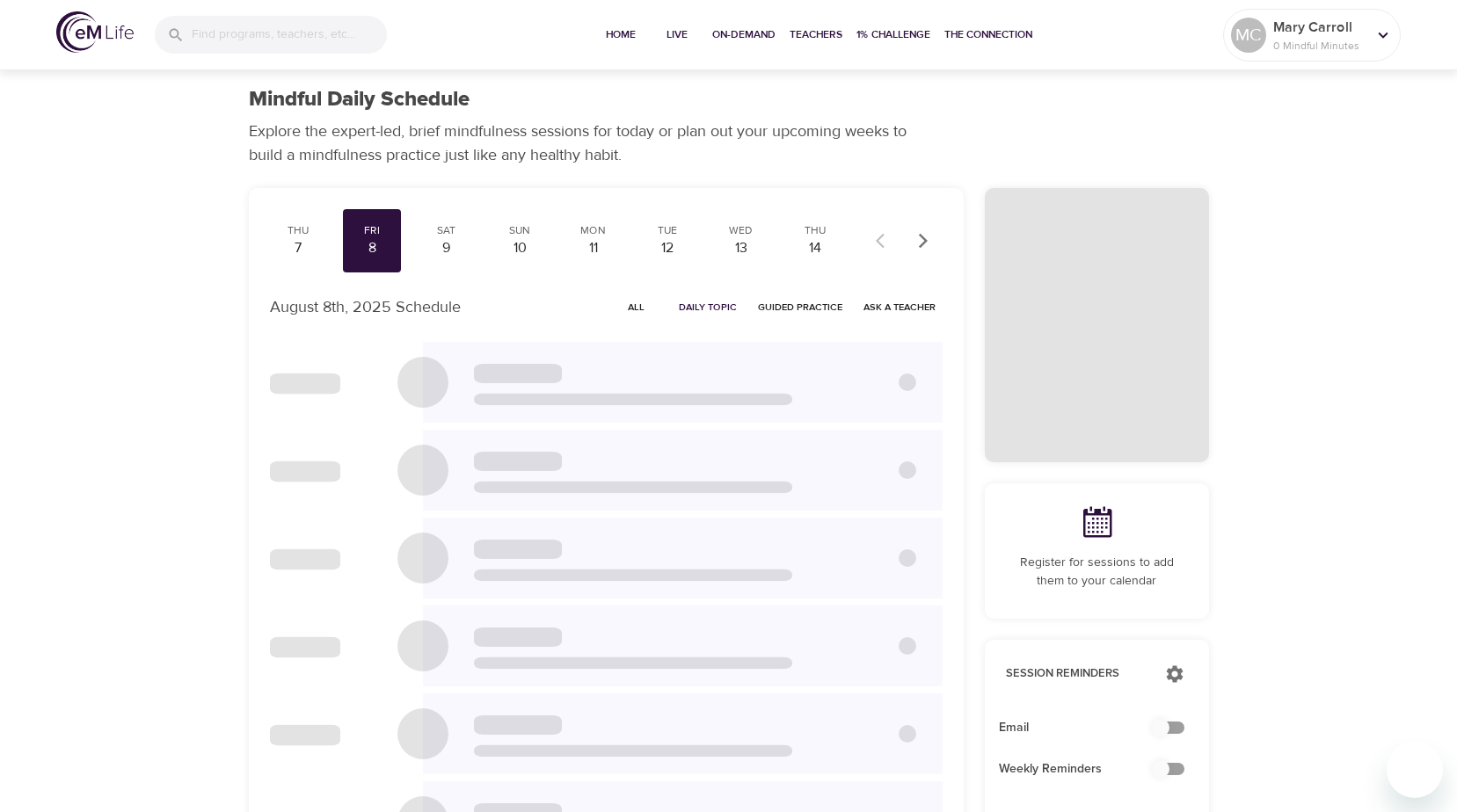 checkbox on "true" 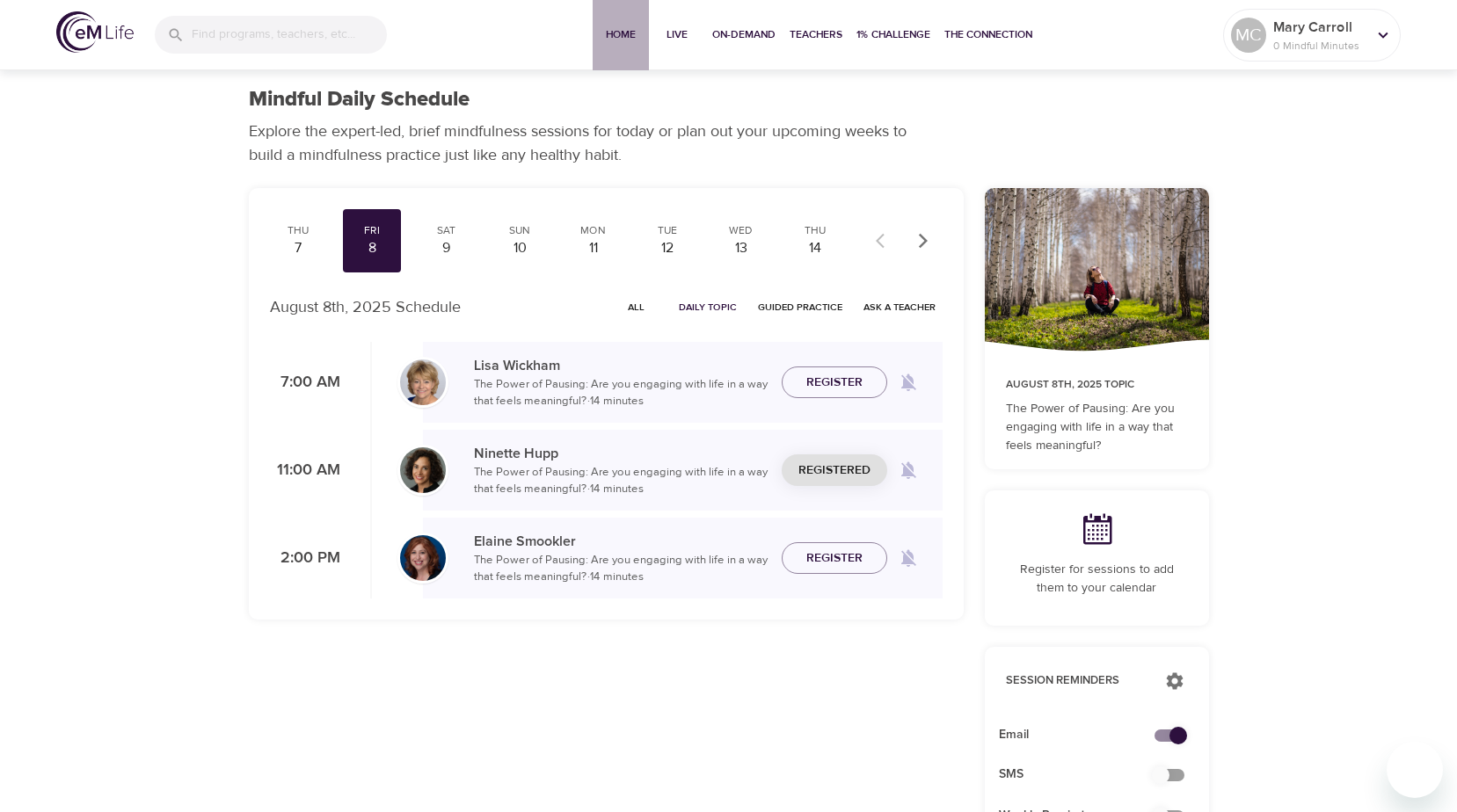 click on "Home" at bounding box center (621, 34) 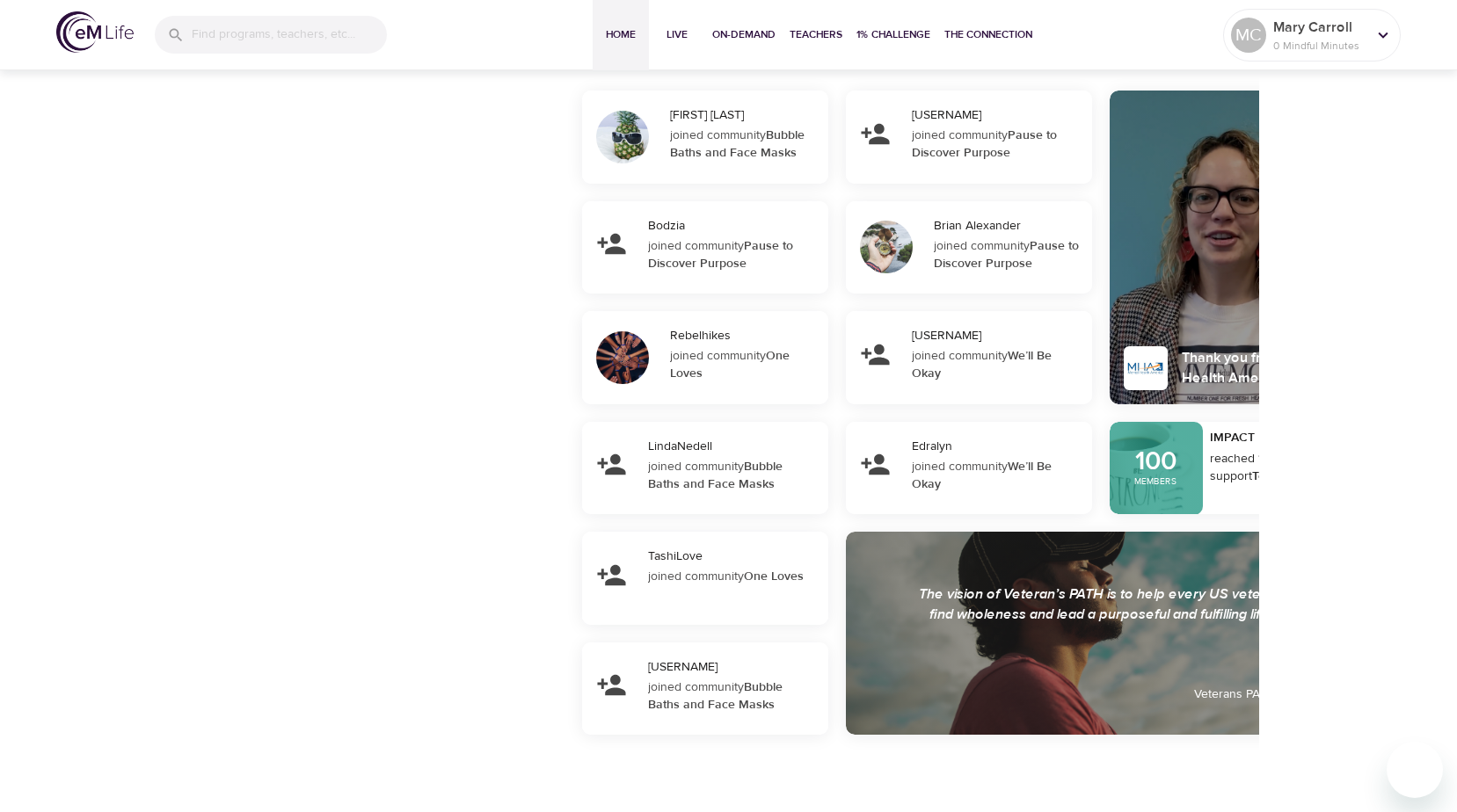 scroll, scrollTop: 140, scrollLeft: 0, axis: vertical 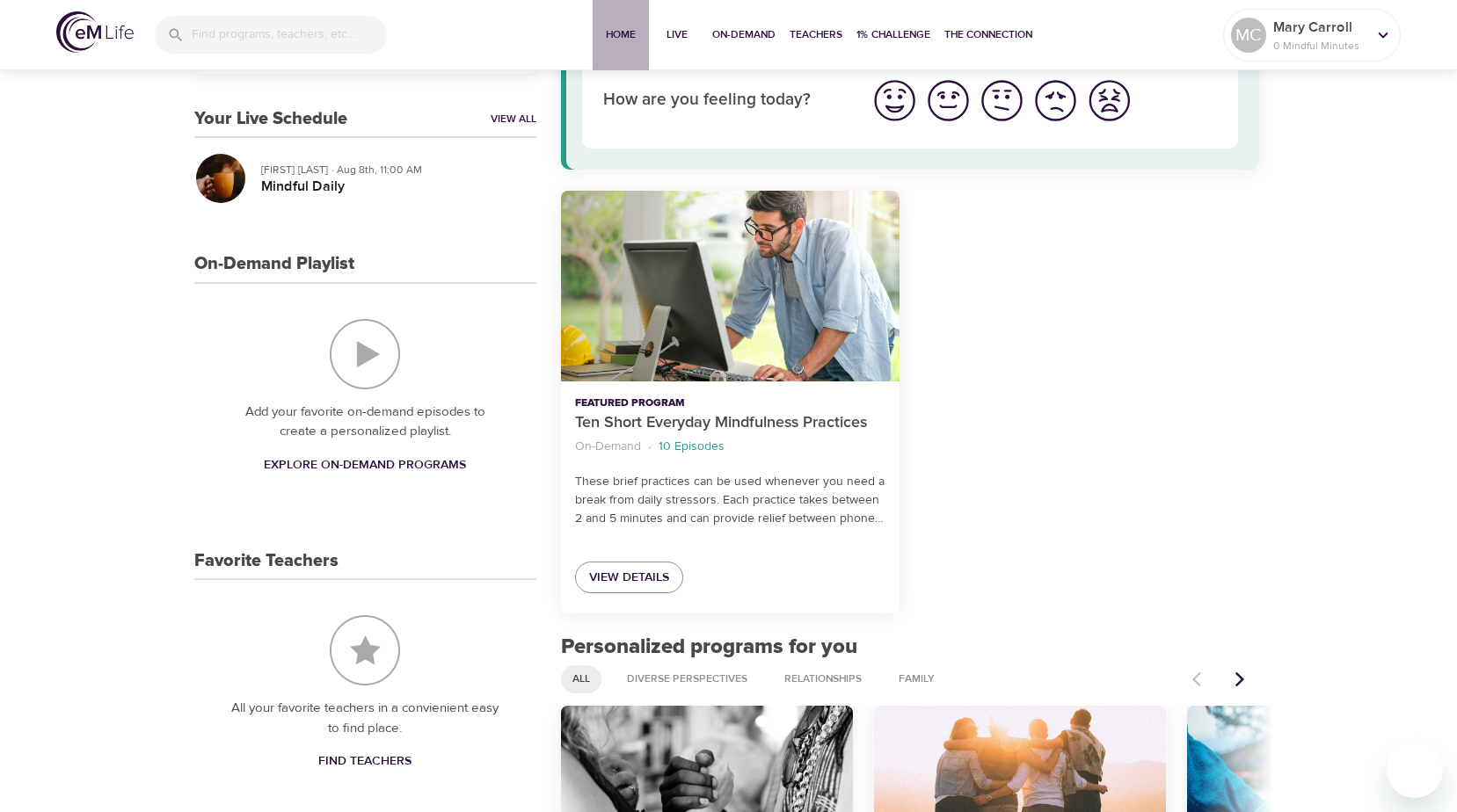 click on "Home" at bounding box center (621, 34) 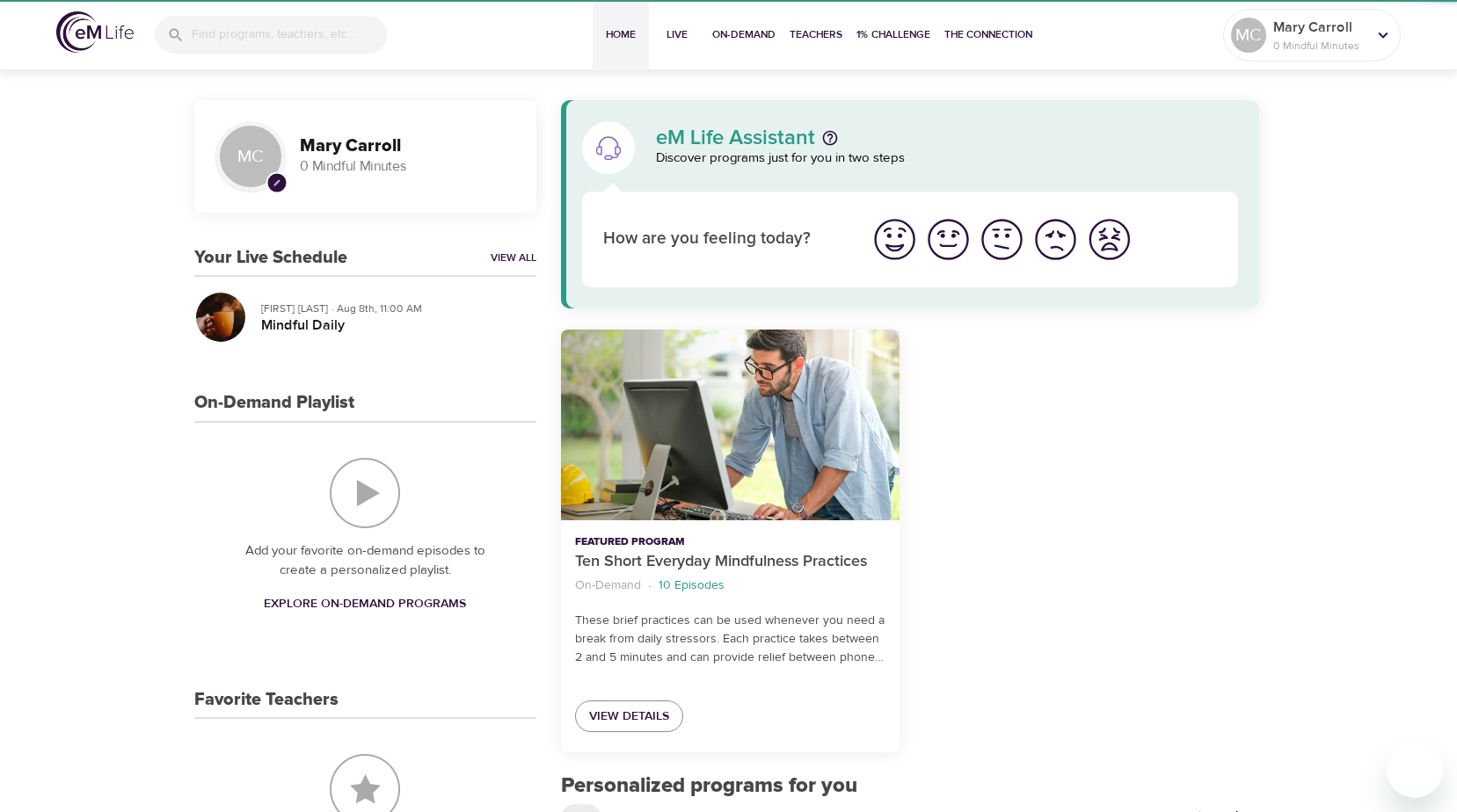 scroll, scrollTop: 0, scrollLeft: 0, axis: both 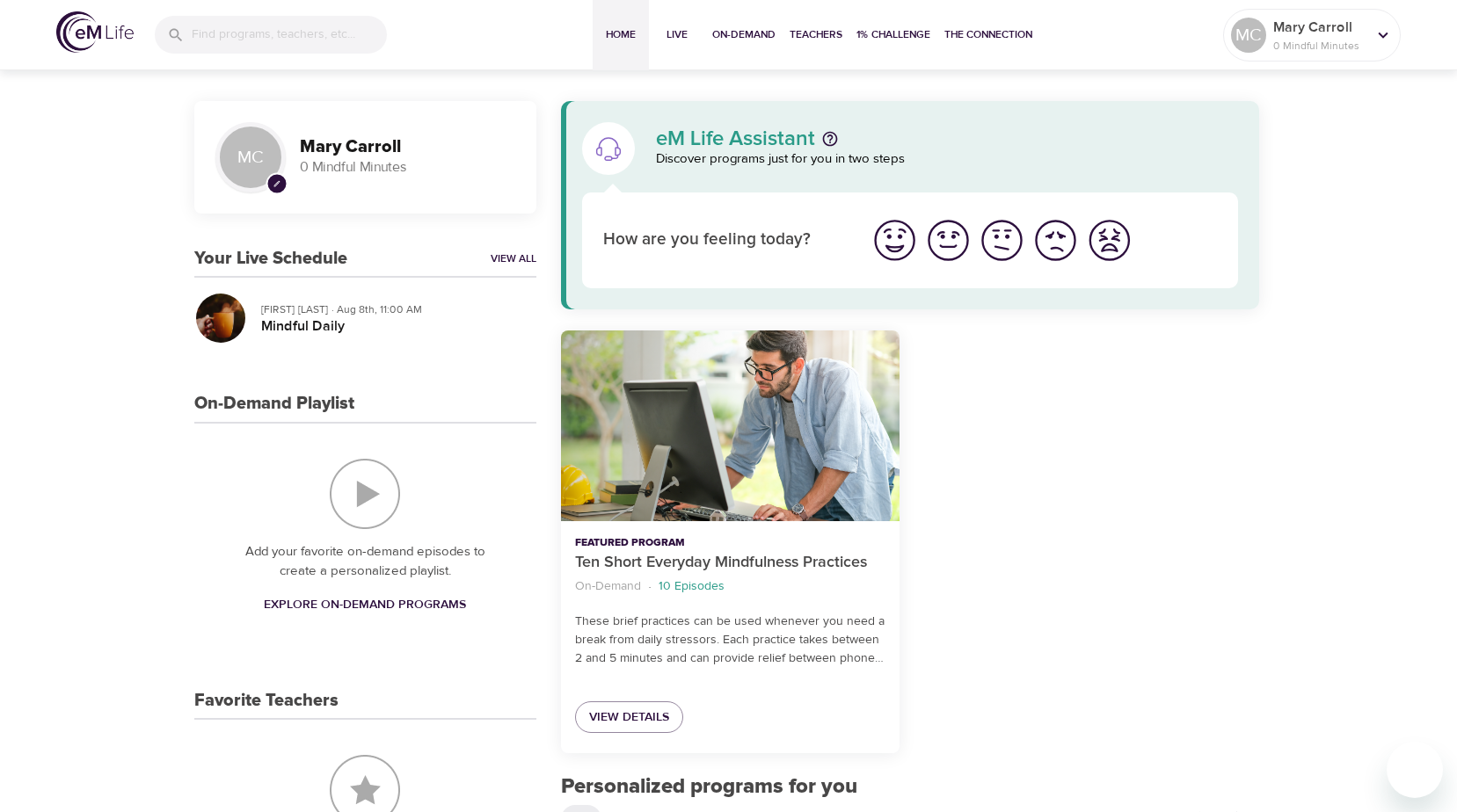 click at bounding box center [95, 32] 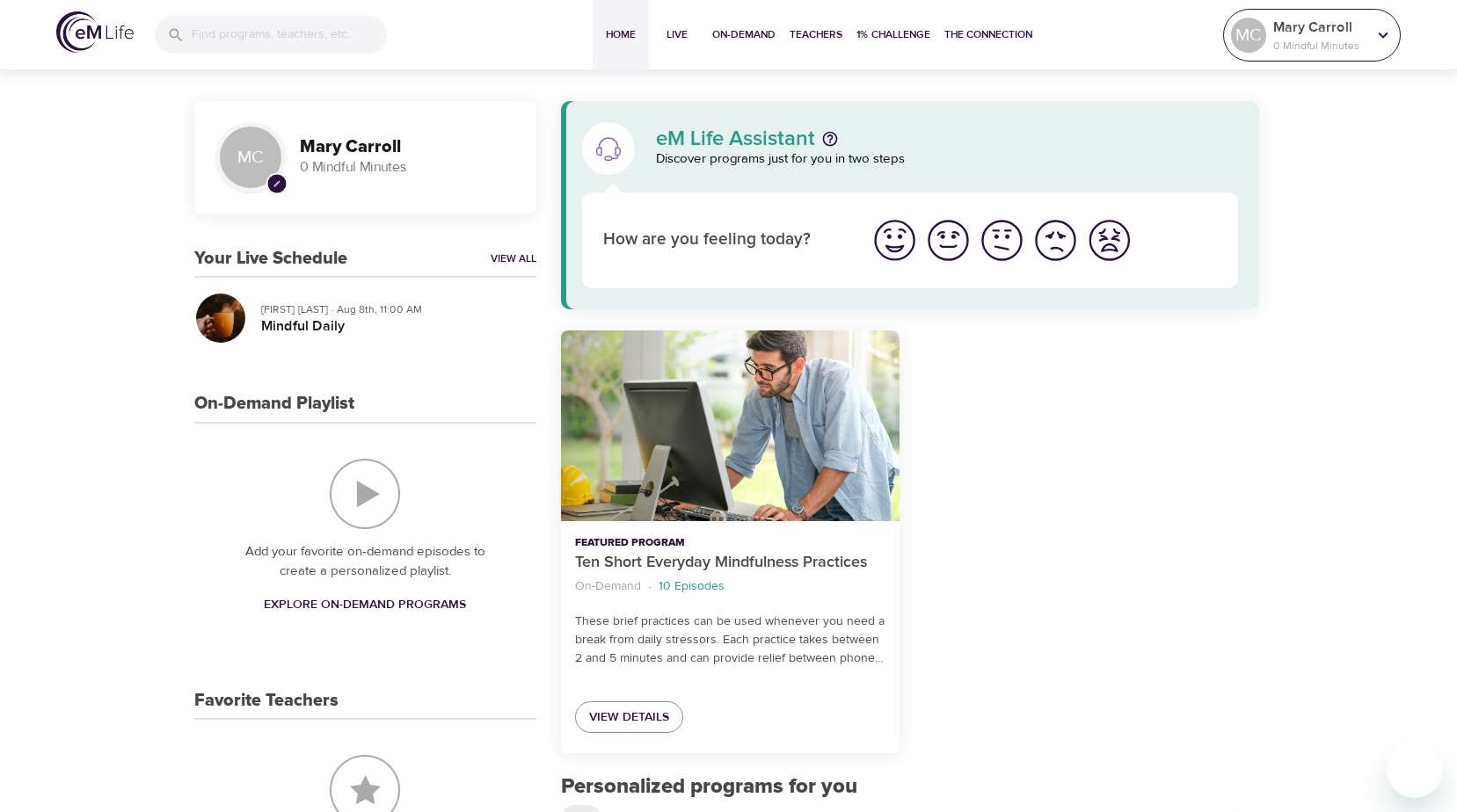 click on "Mary Carroll" at bounding box center [1320, 27] 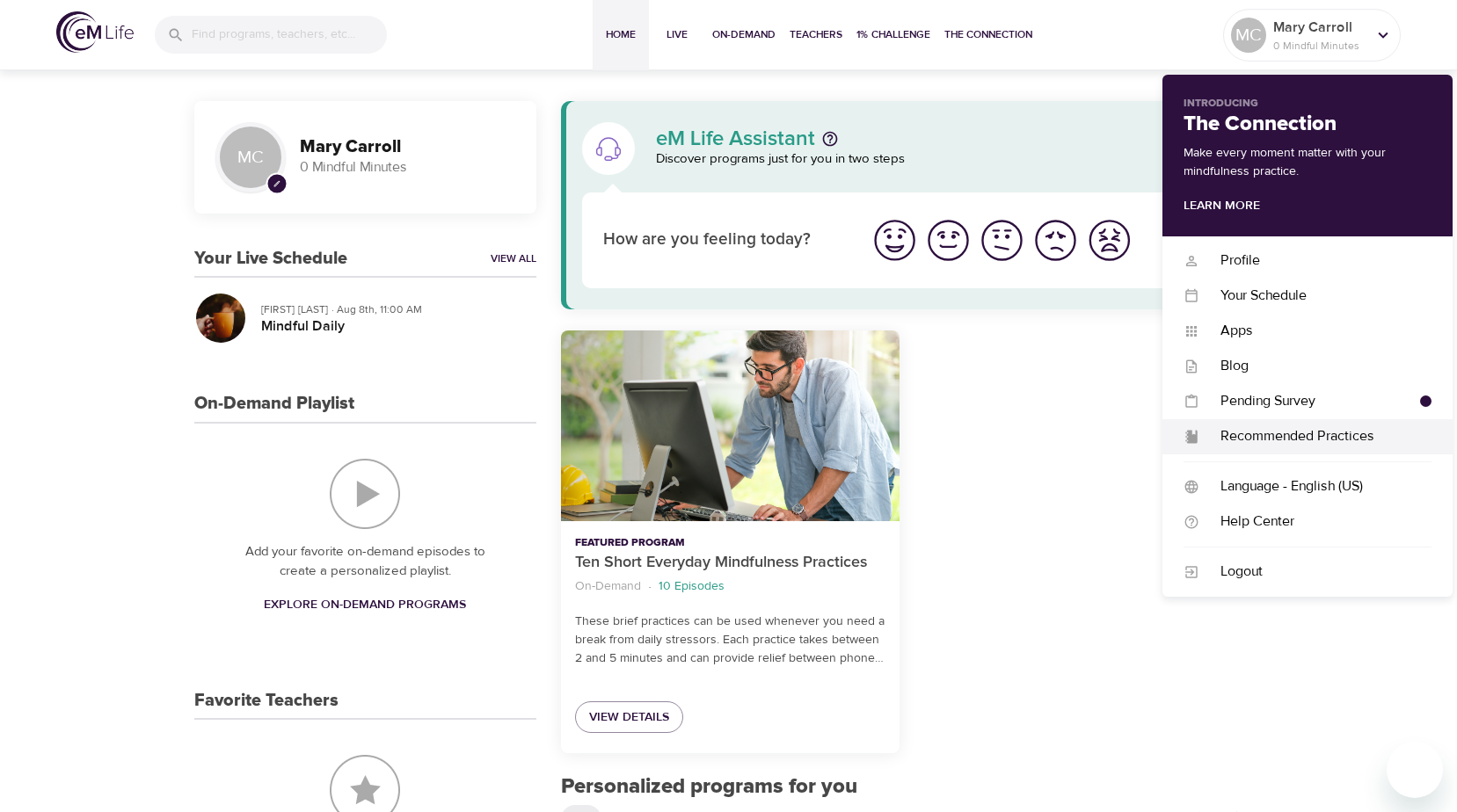 click on "Recommended Practices" at bounding box center [1315, 436] 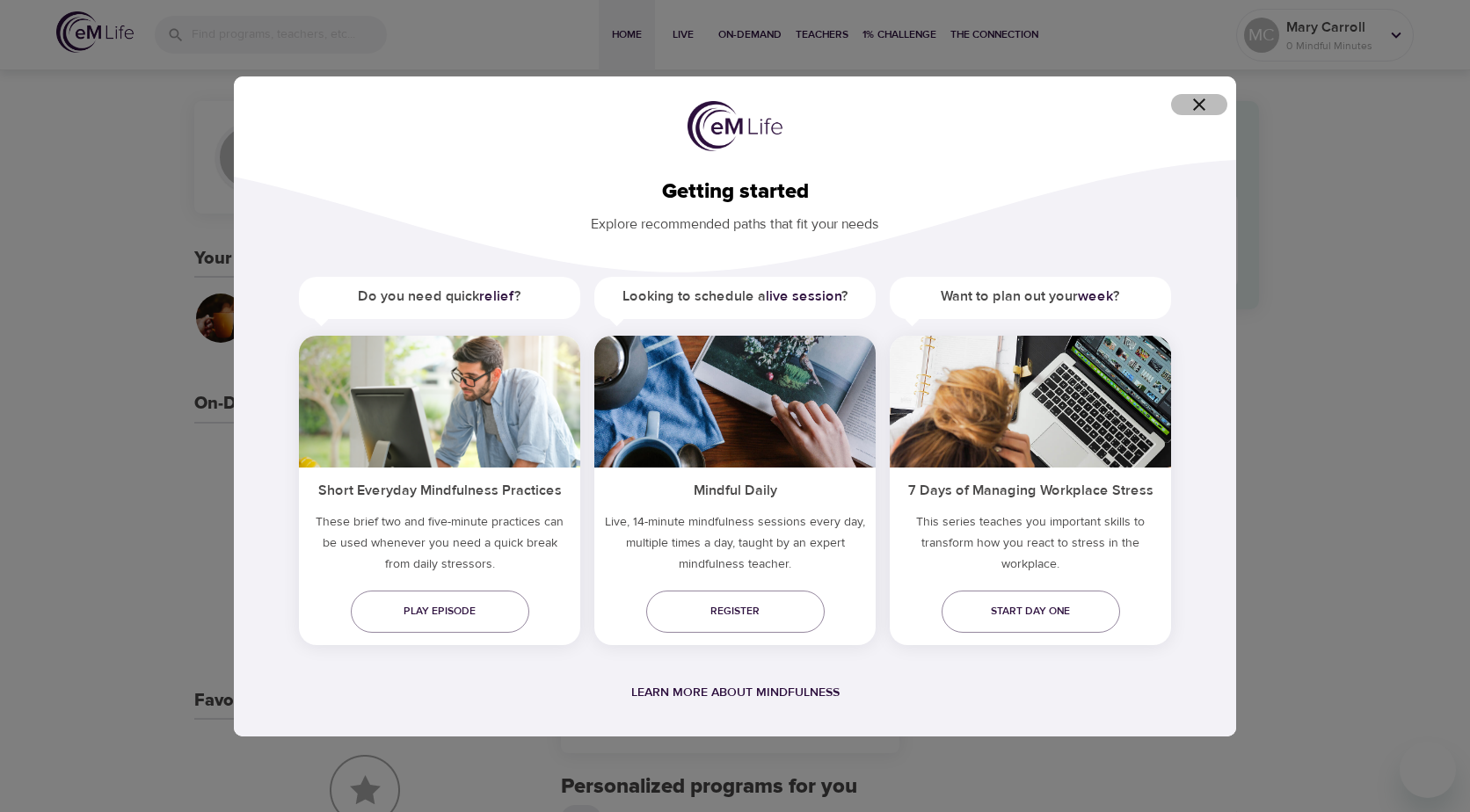 click 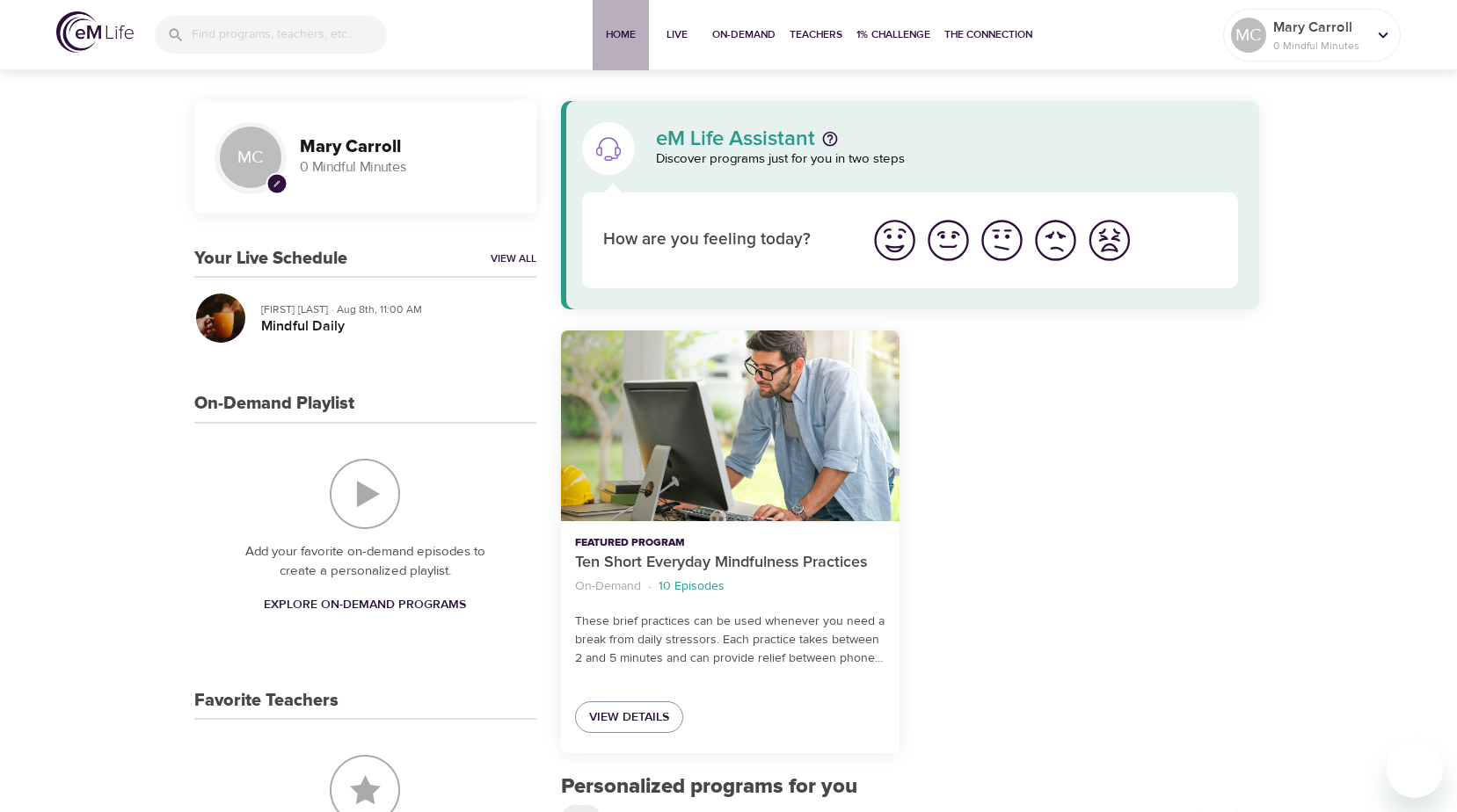 click on "Home" at bounding box center [621, 34] 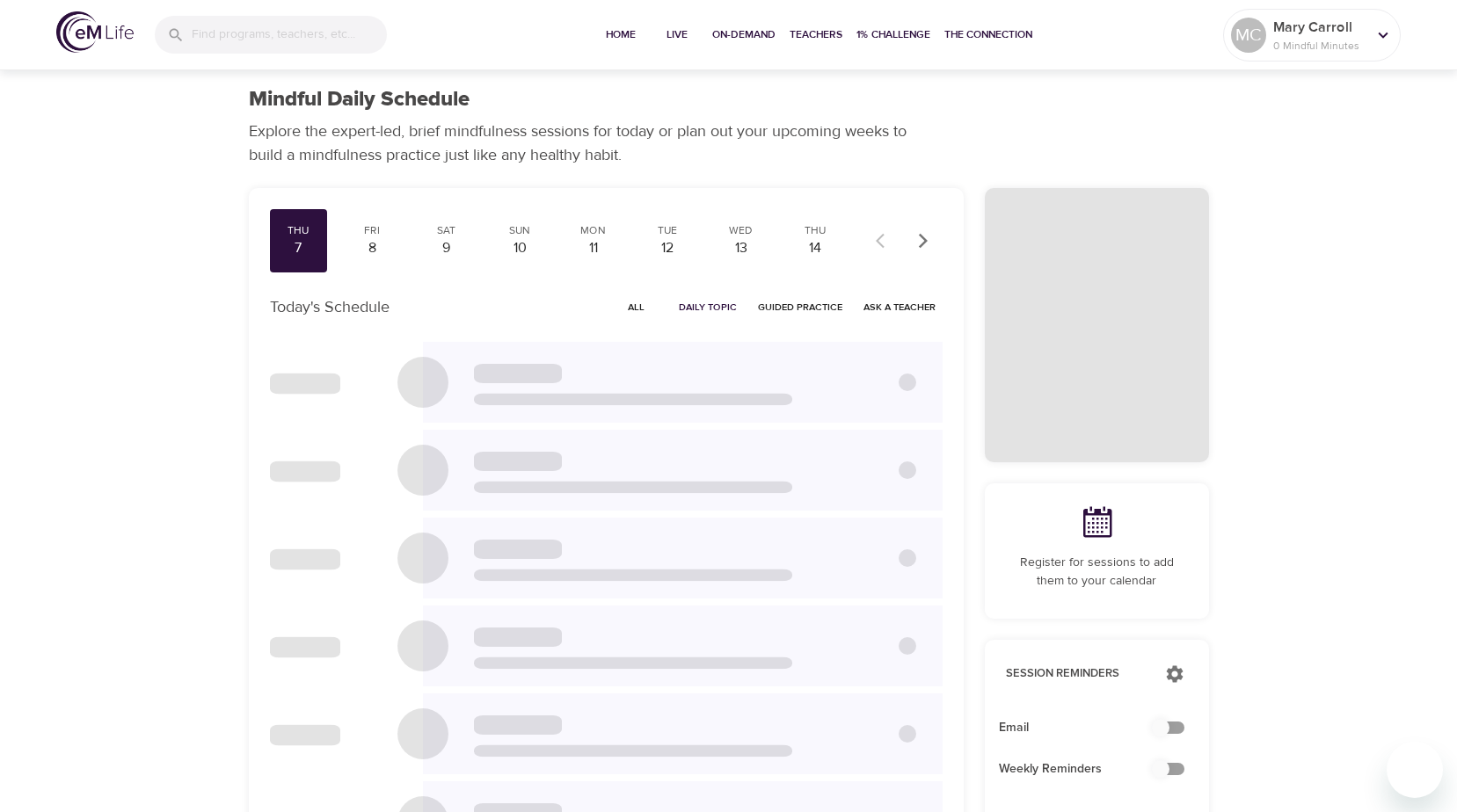 checkbox on "true" 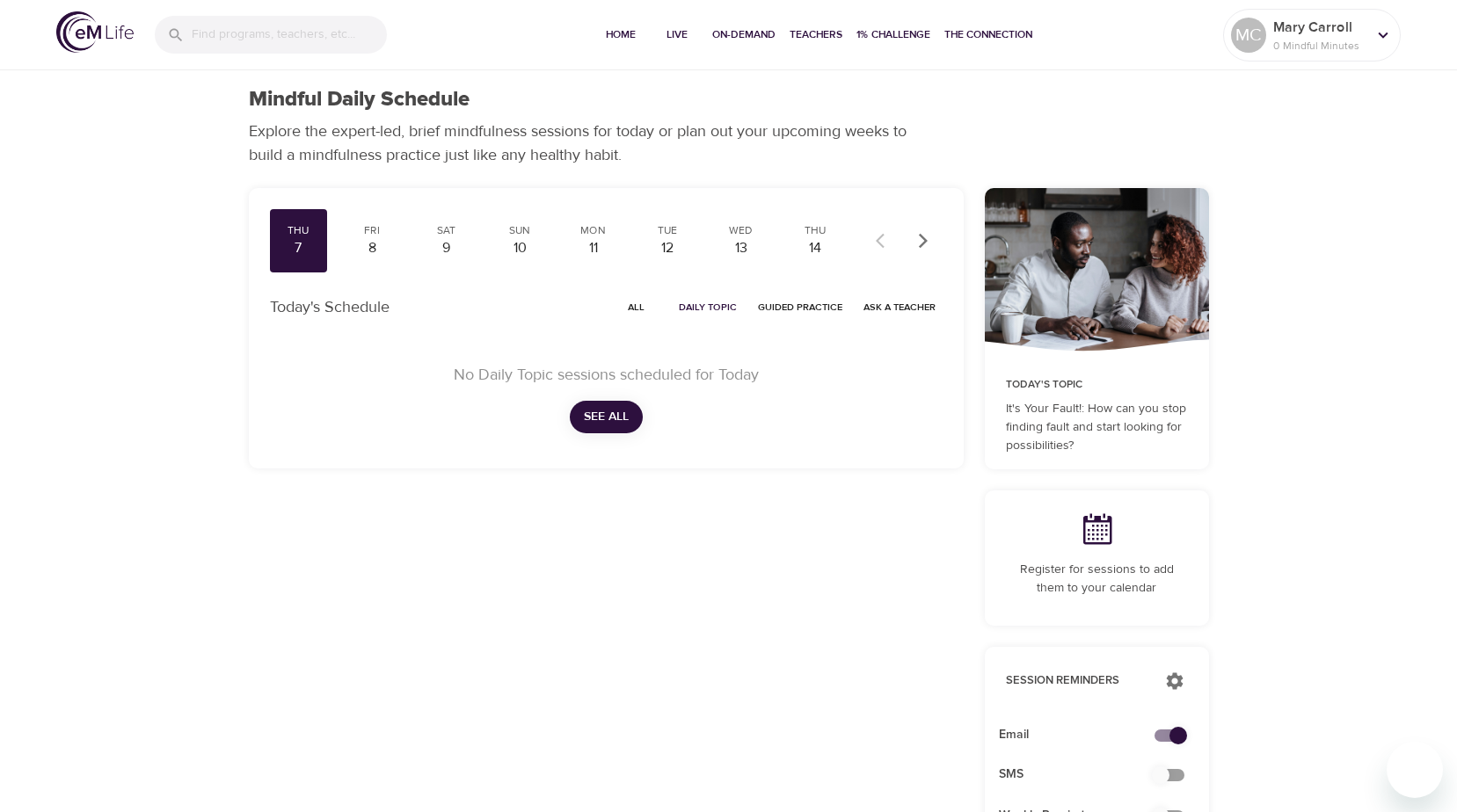 scroll, scrollTop: 0, scrollLeft: 0, axis: both 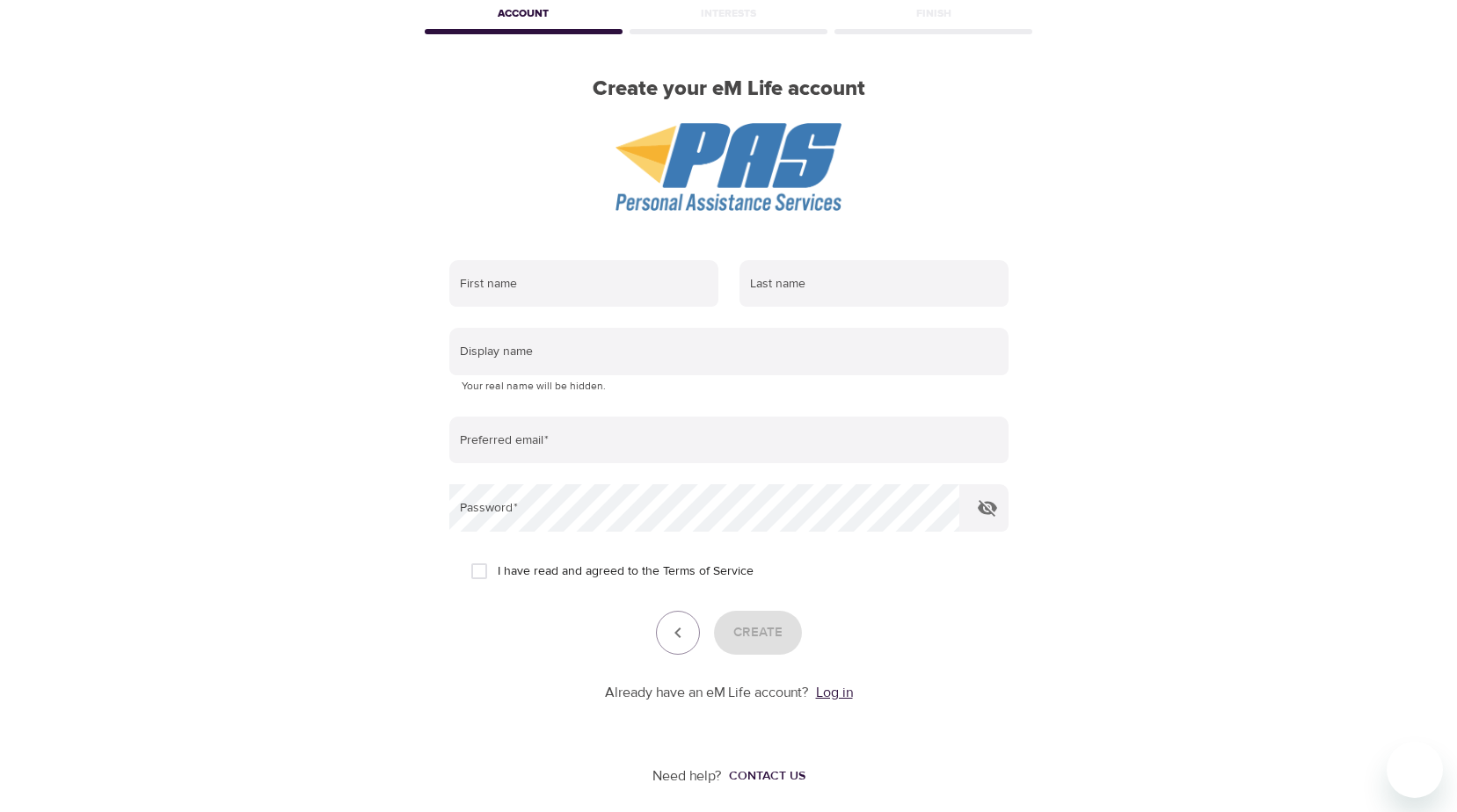 click on "Log in" at bounding box center (834, 692) 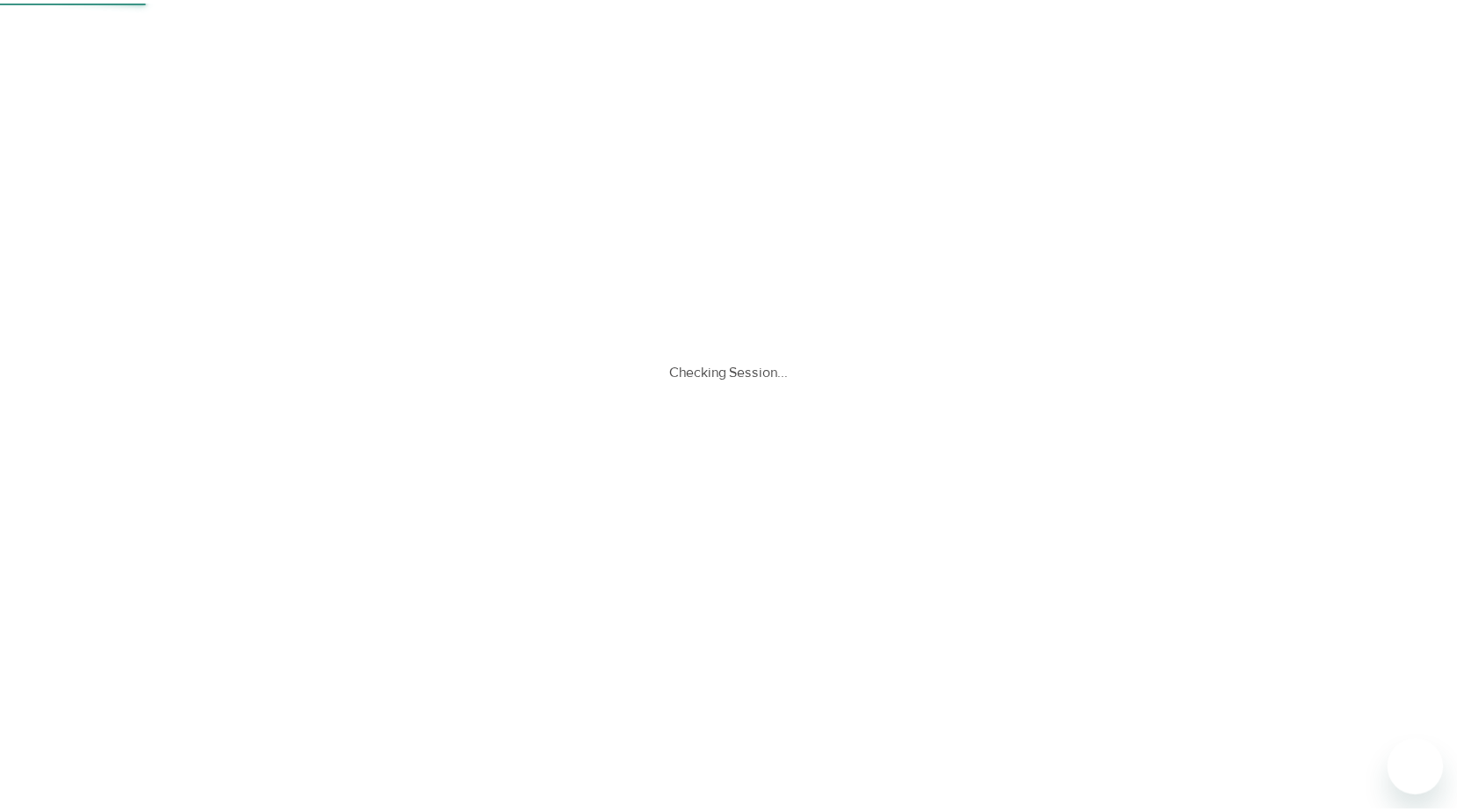 scroll, scrollTop: 0, scrollLeft: 0, axis: both 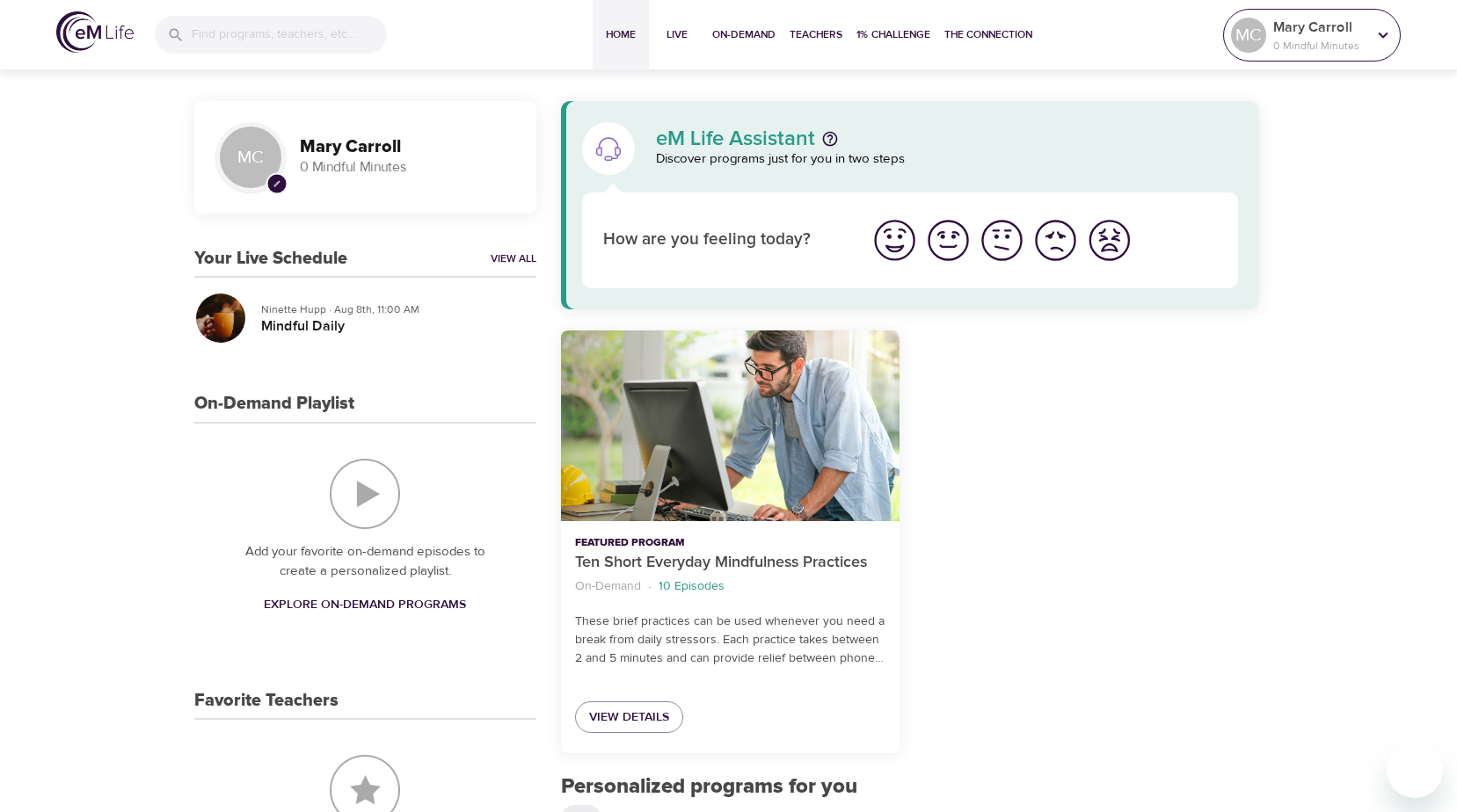 click on "MC" at bounding box center (1249, 35) 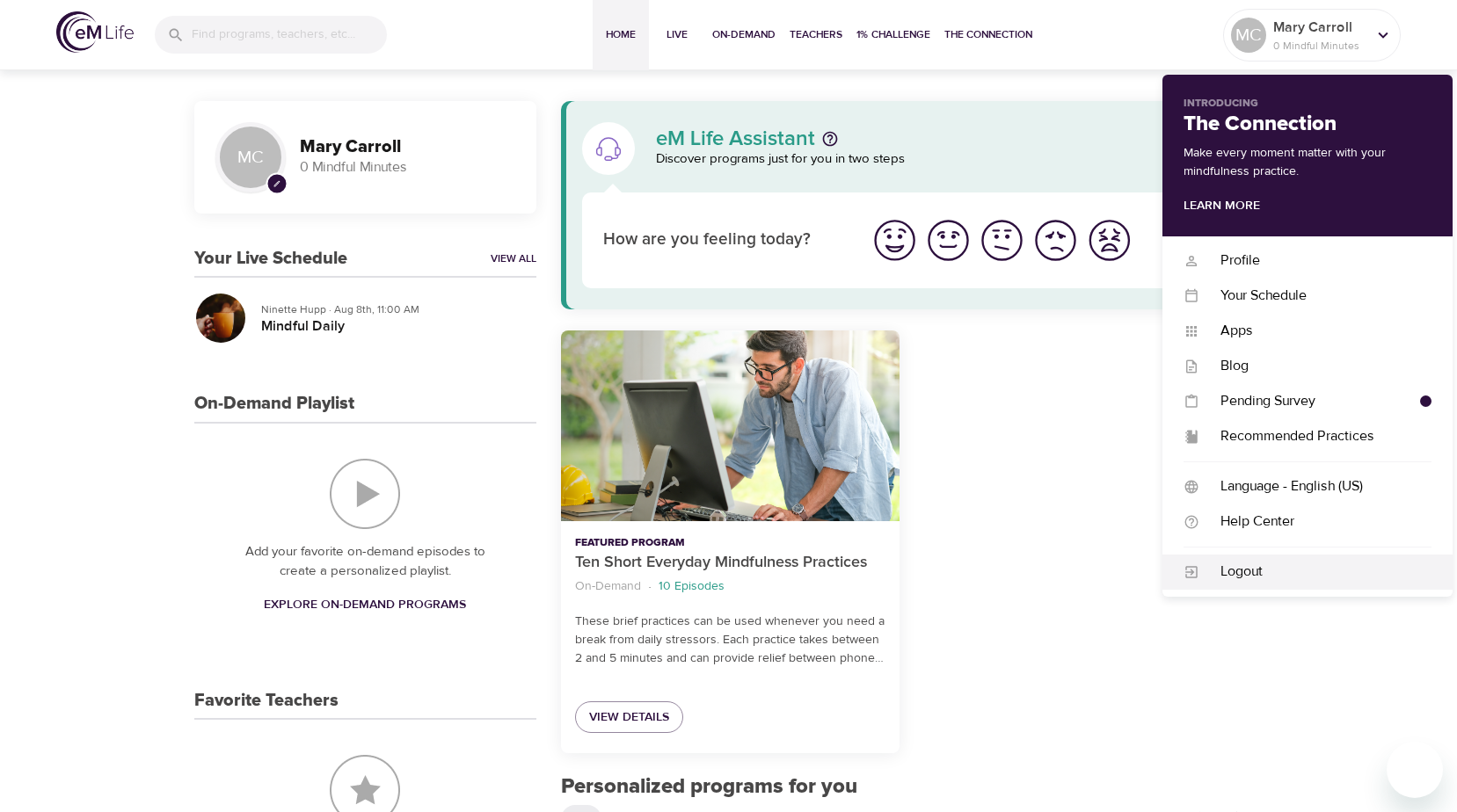 click on "Logout" at bounding box center [1315, 571] 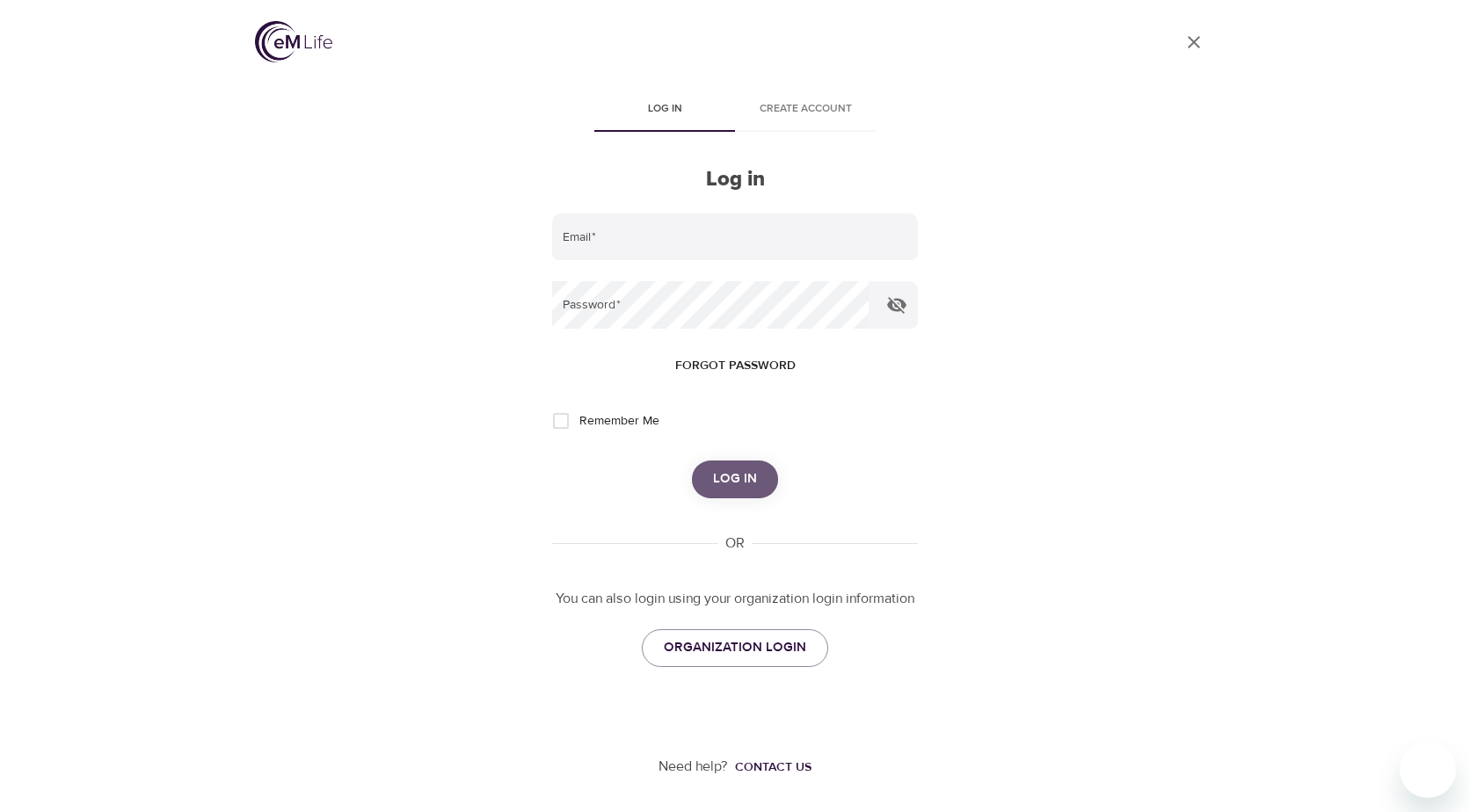 click on "Log in" at bounding box center [735, 479] 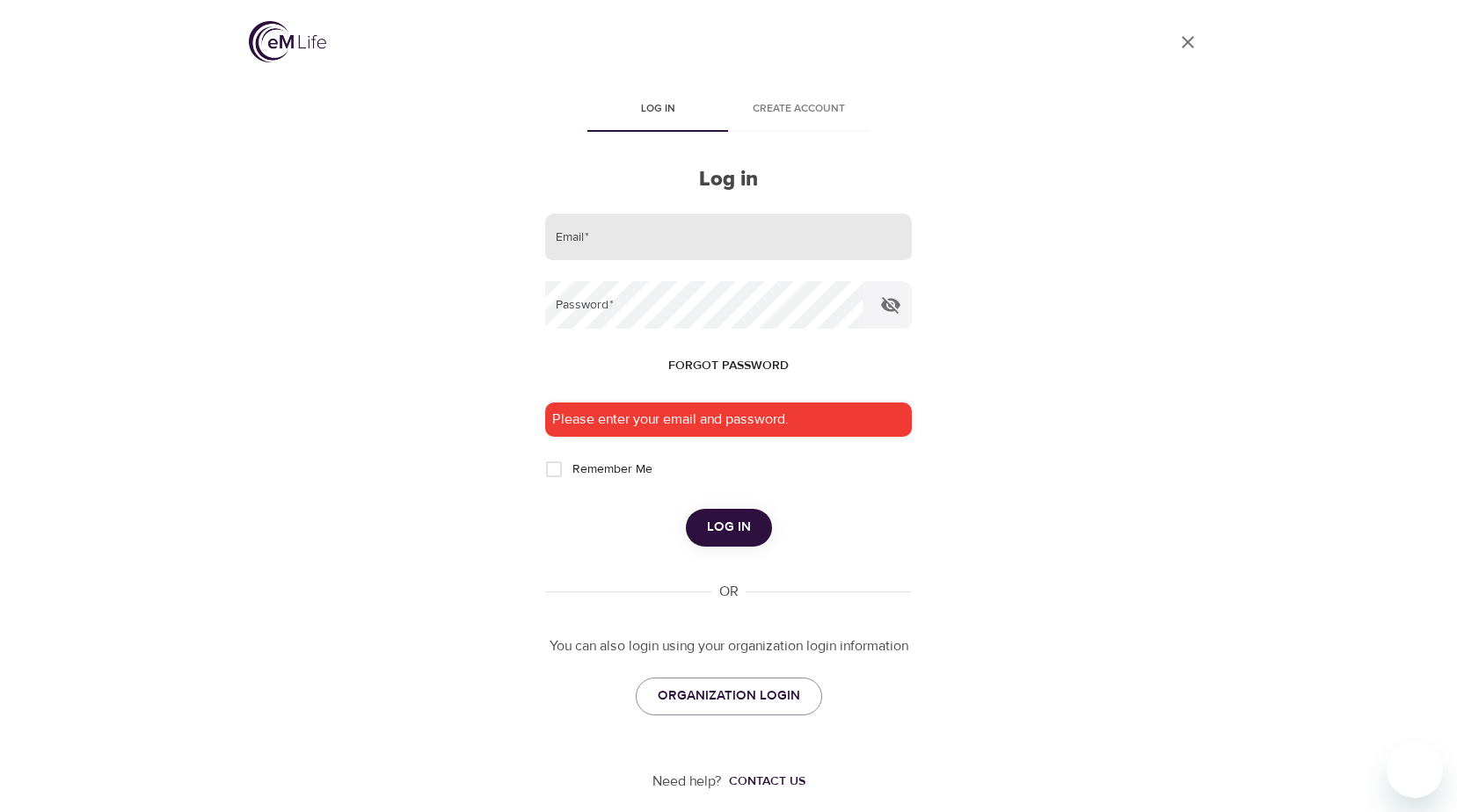 click at bounding box center (728, 237) 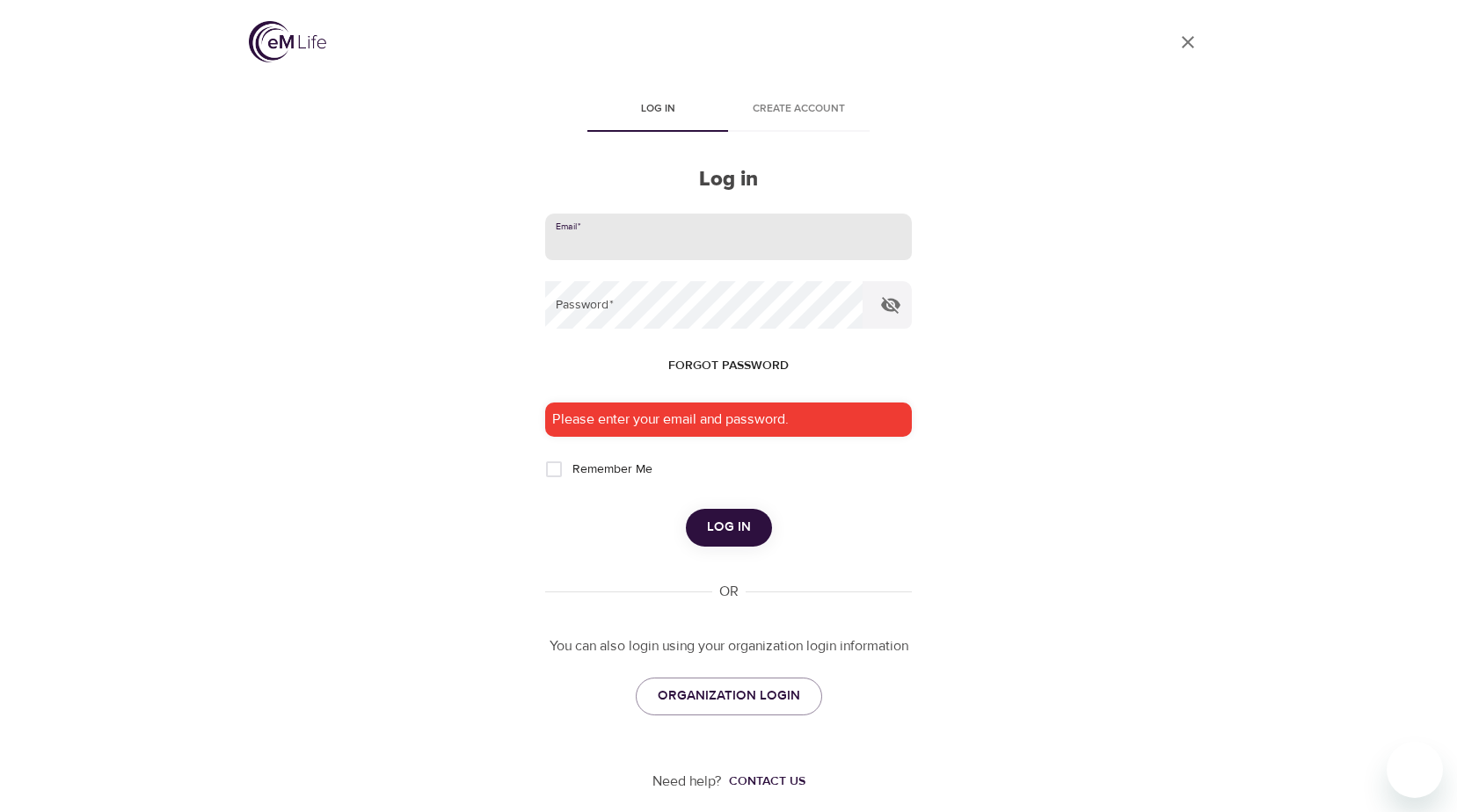 type on "[EMAIL]" 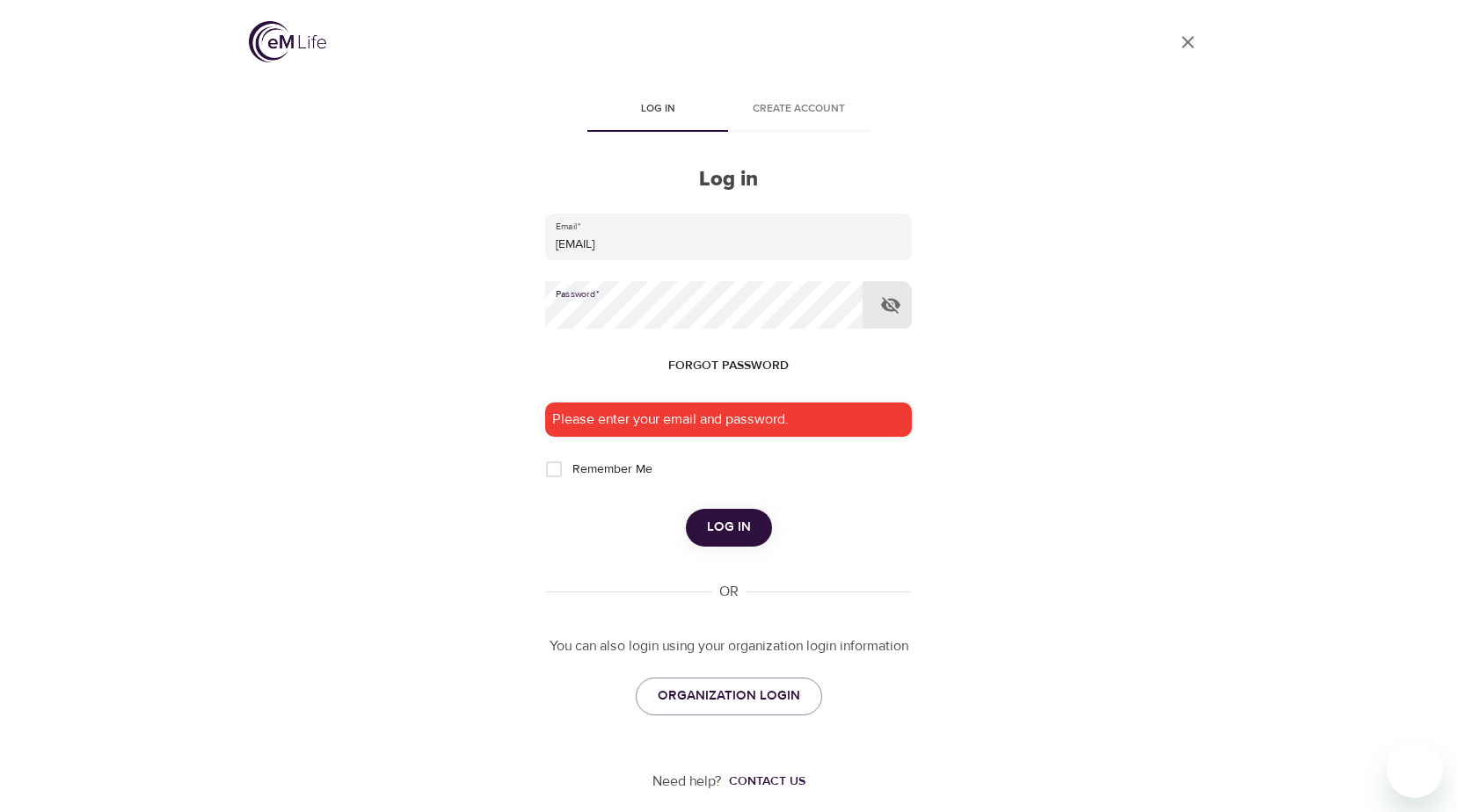 click on "Log in" at bounding box center (729, 527) 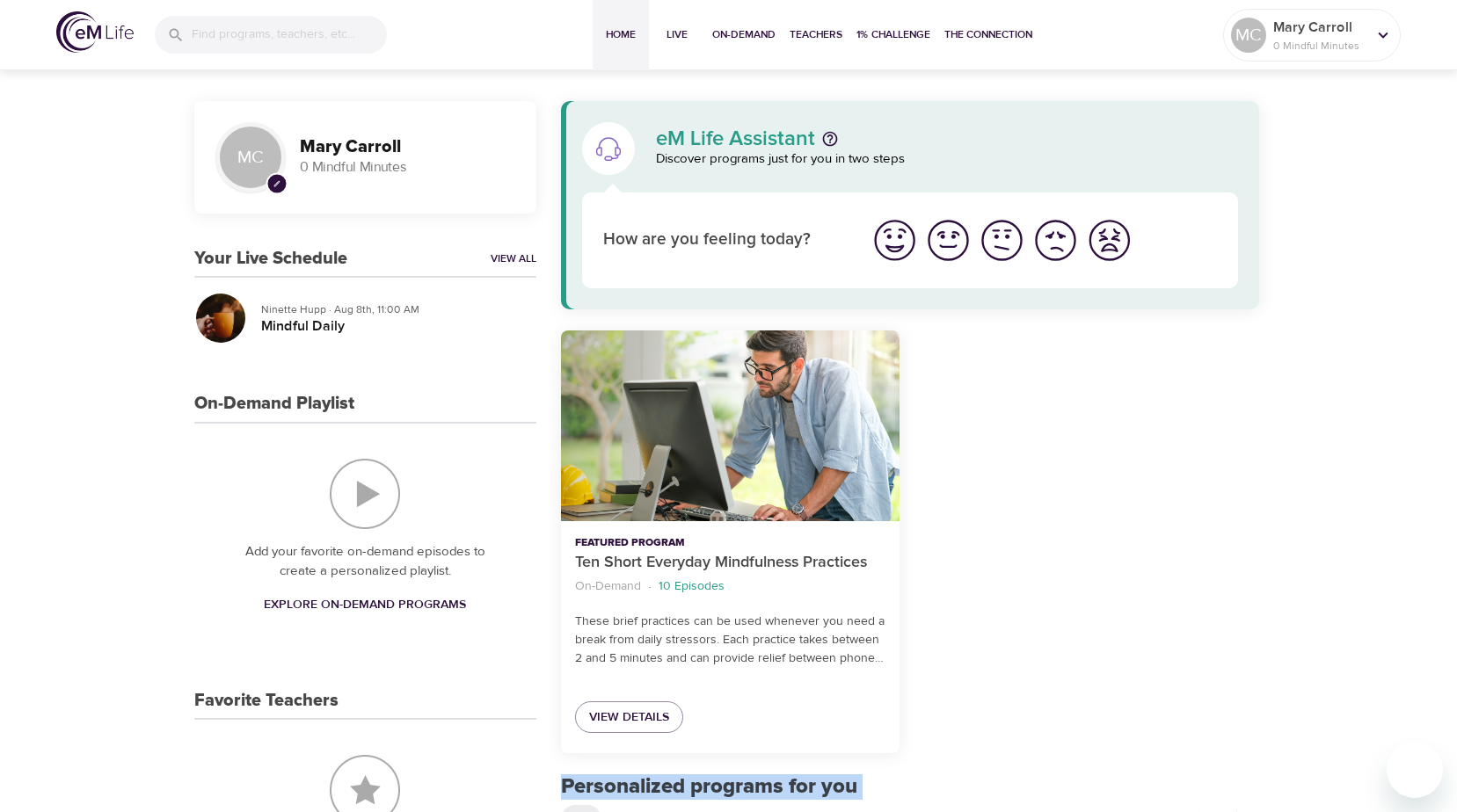 drag, startPoint x: 1454, startPoint y: 233, endPoint x: 1466, endPoint y: 427, distance: 194.37078 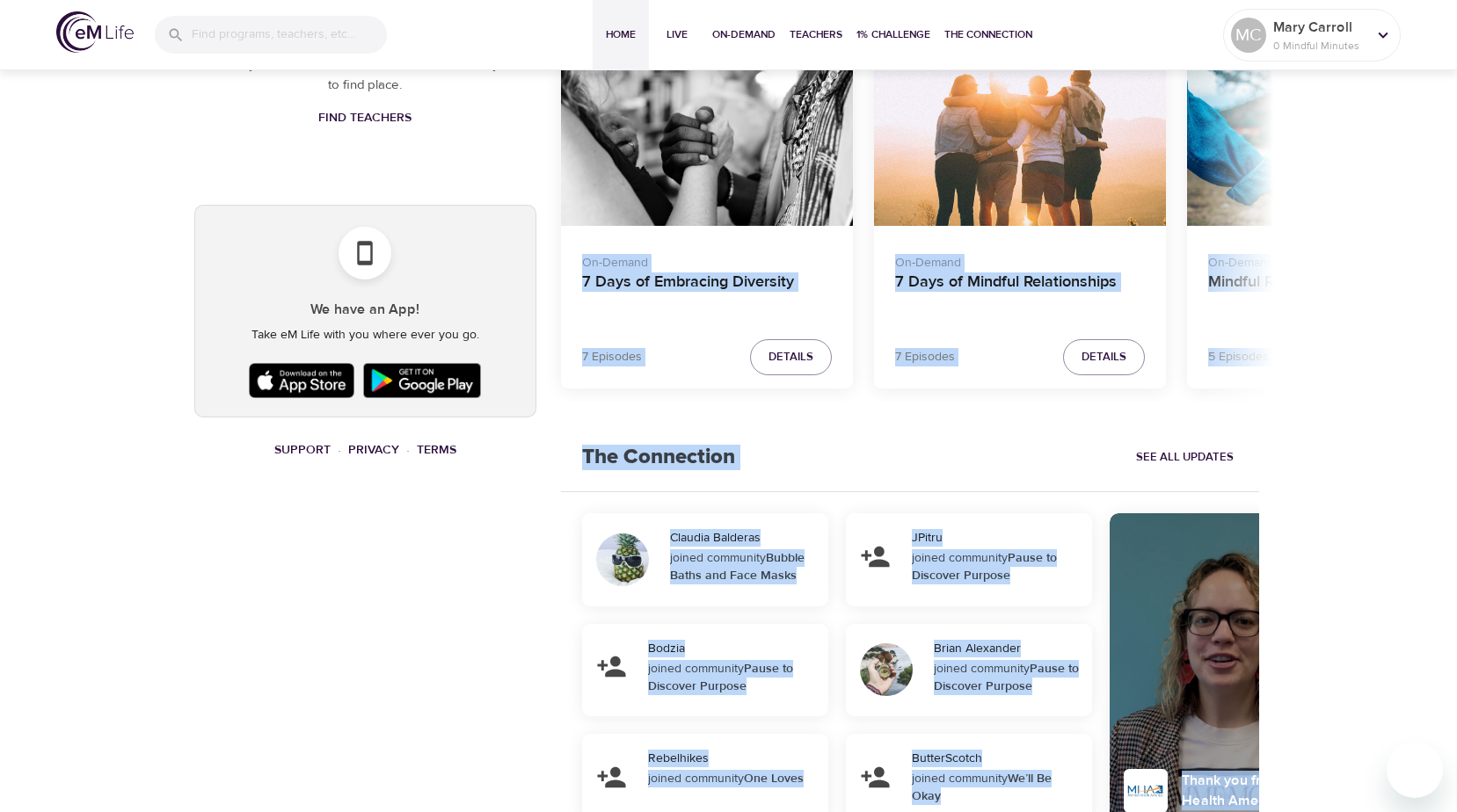 scroll, scrollTop: 675, scrollLeft: 0, axis: vertical 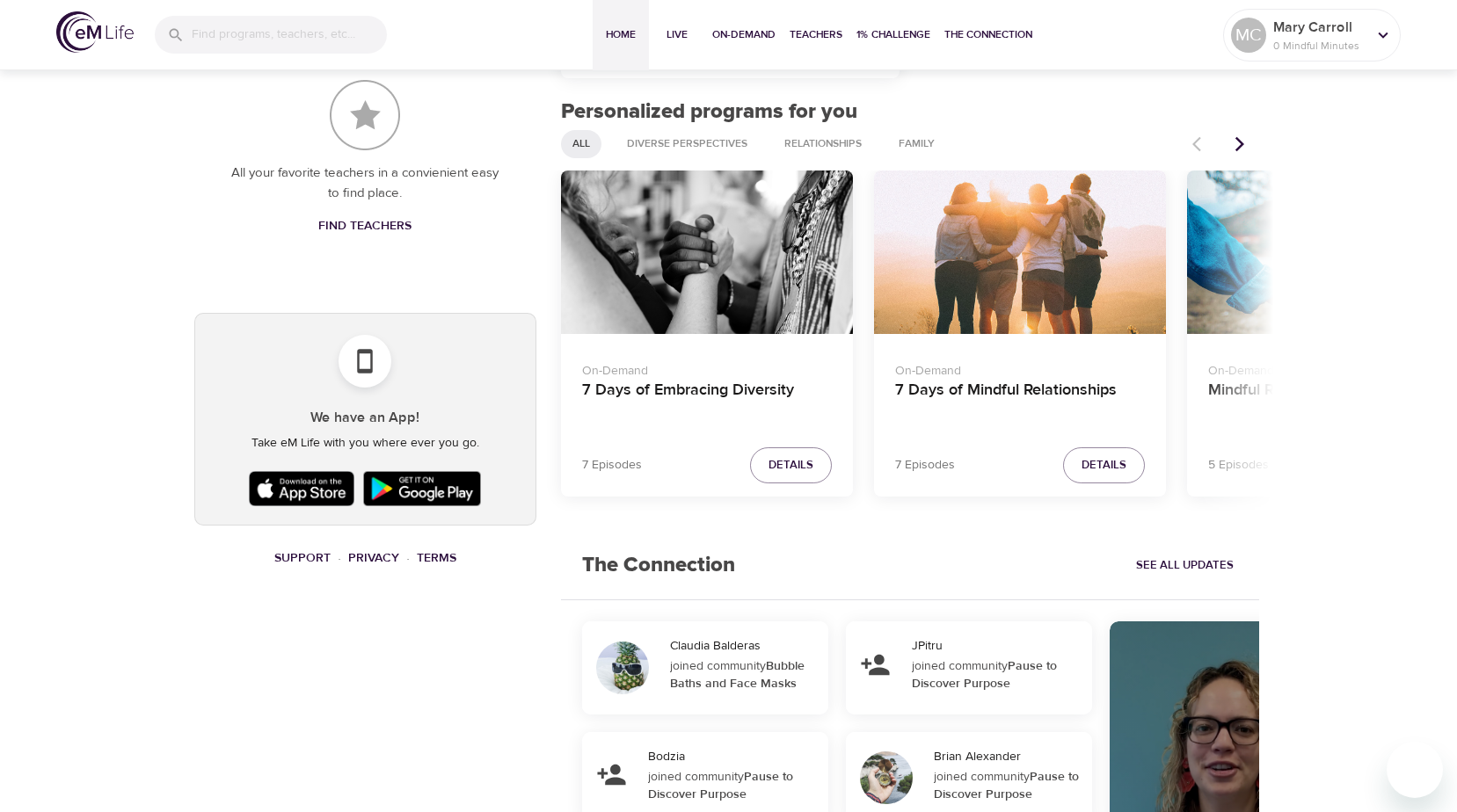 click on "MC pencil Mary Carroll 0 Mindful Minutes Your Live Schedule View All Ninette Hupp · Aug 8th, 11:00 AM Mindful Daily On-Demand Playlist Add your favorite on-demand episodes to create a personalized playlist. Explore On-Demand Programs Favorite Teachers All your favorite teachers in a convienient easy to find place. Find Teachers We have an App! Take eM Life with you where ever you go. Support · Privacy · Terms eM Life Assistant Discover programs just for you in two steps How are you feeling today? Featured Program Ten Short Everyday Mindfulness Practices On-Demand · 10 Episodes These brief practices can be used whenever you need a break from daily stressors.  Each practice takes between 2 and 5 minutes and can provide relief between phone calls, meetings, or other scheduled activities. View Details Personalized programs for you All Diverse Perspectives Relationships Family On-Demand 7 Days of Embracing Diversity 7 Episodes Details On-Demand 7 Days of Mindful Relationships 7 Episodes Details On-Demand 100" at bounding box center (728, 366) 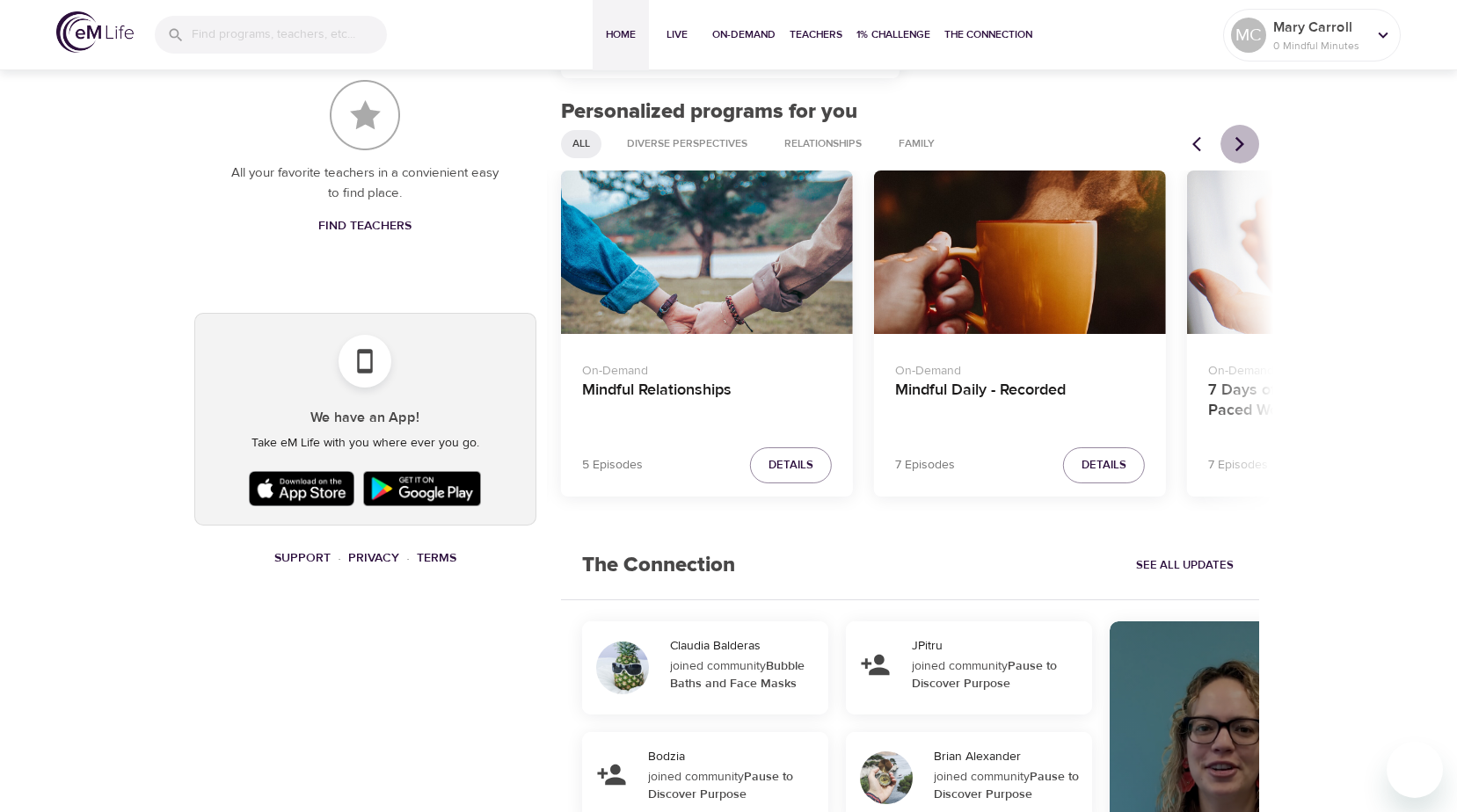 click 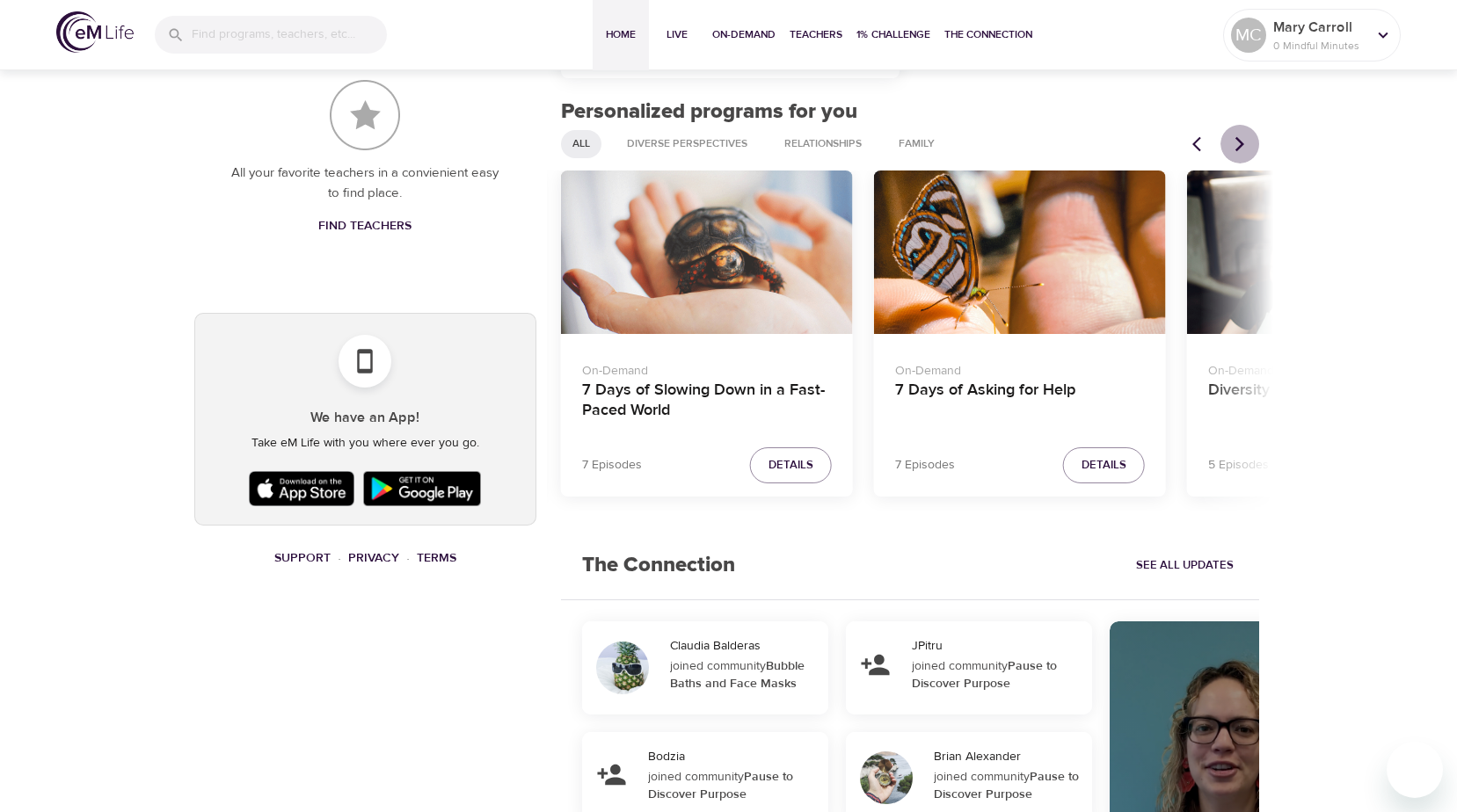 click 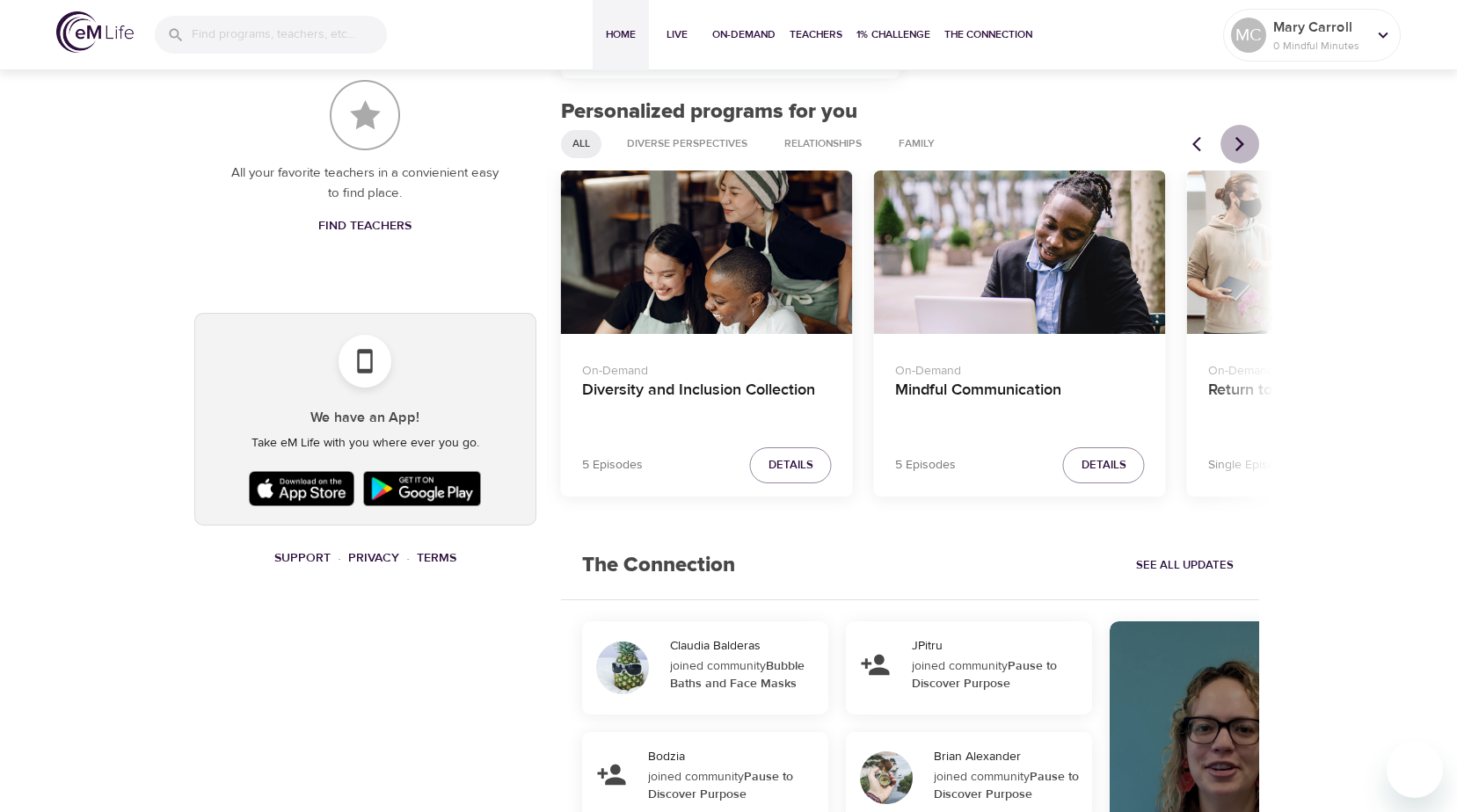 click 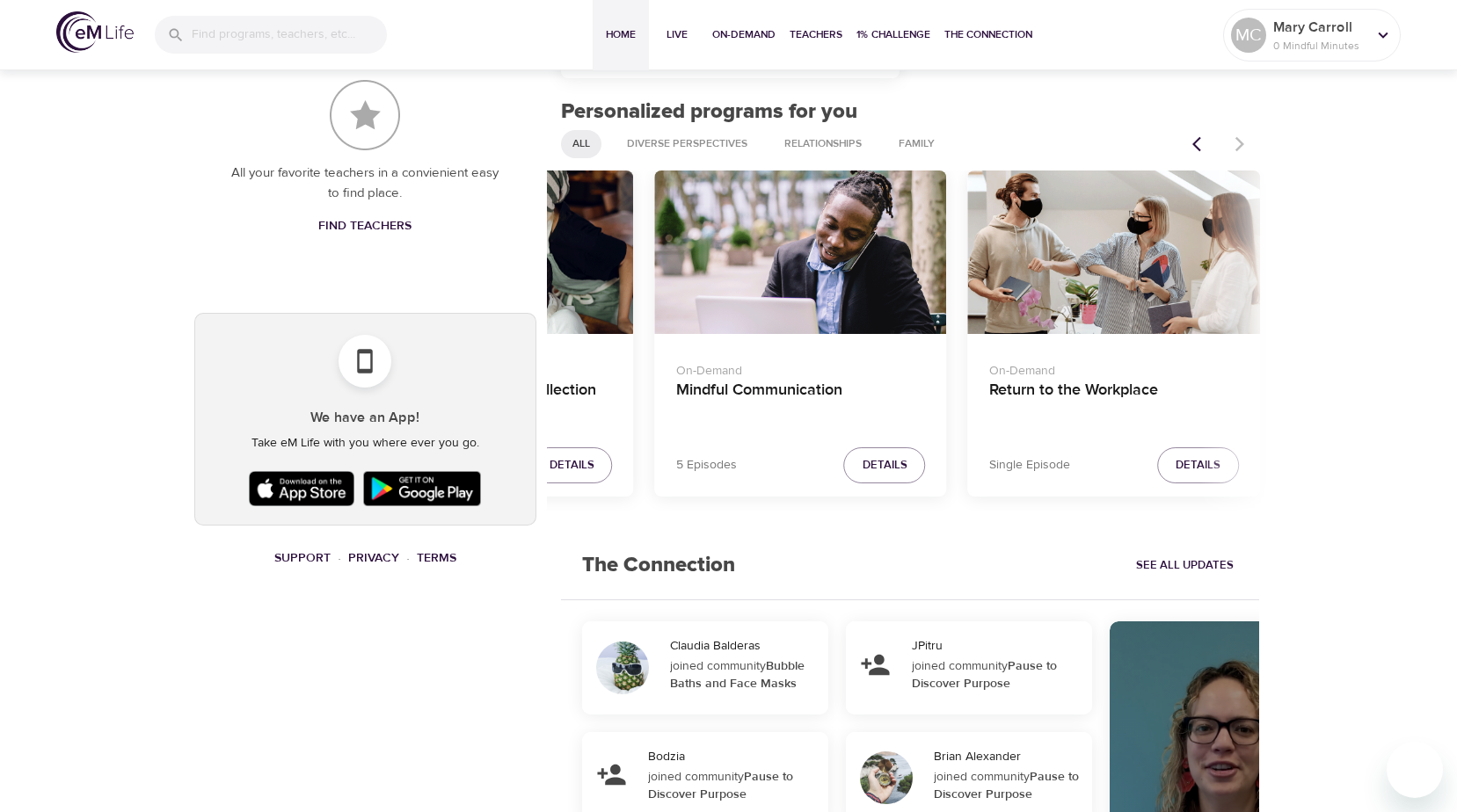 click at bounding box center (1220, 144) 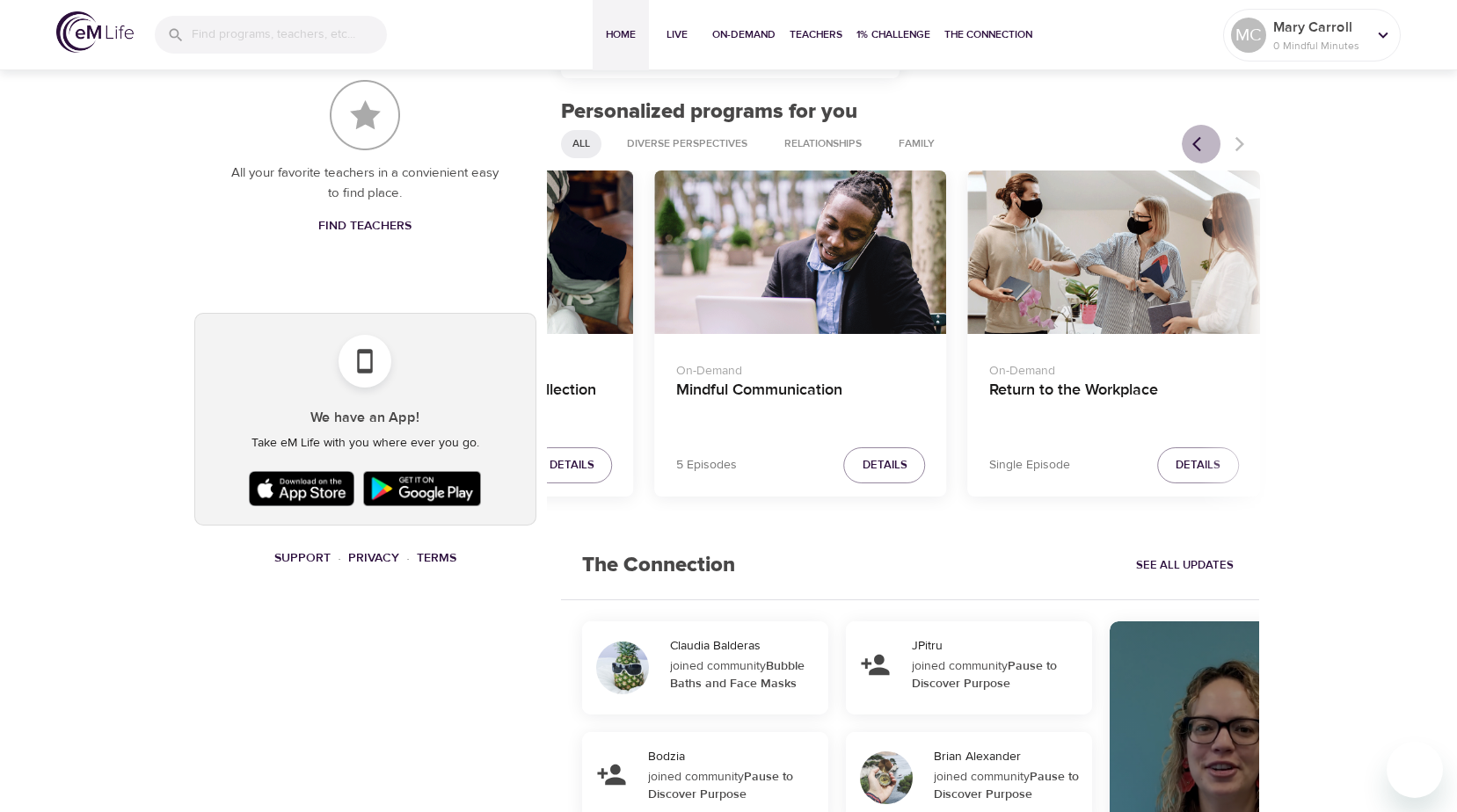 click 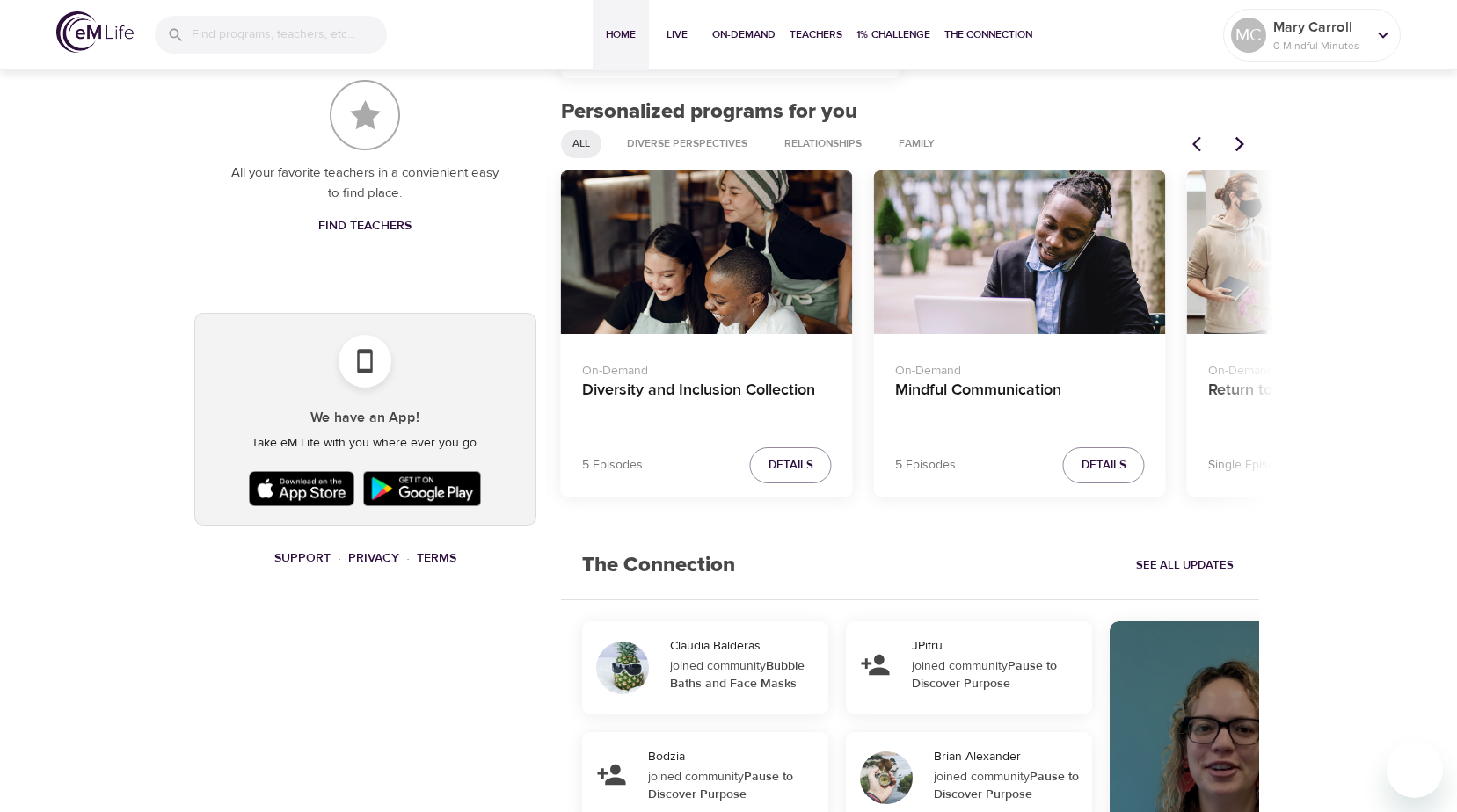 click 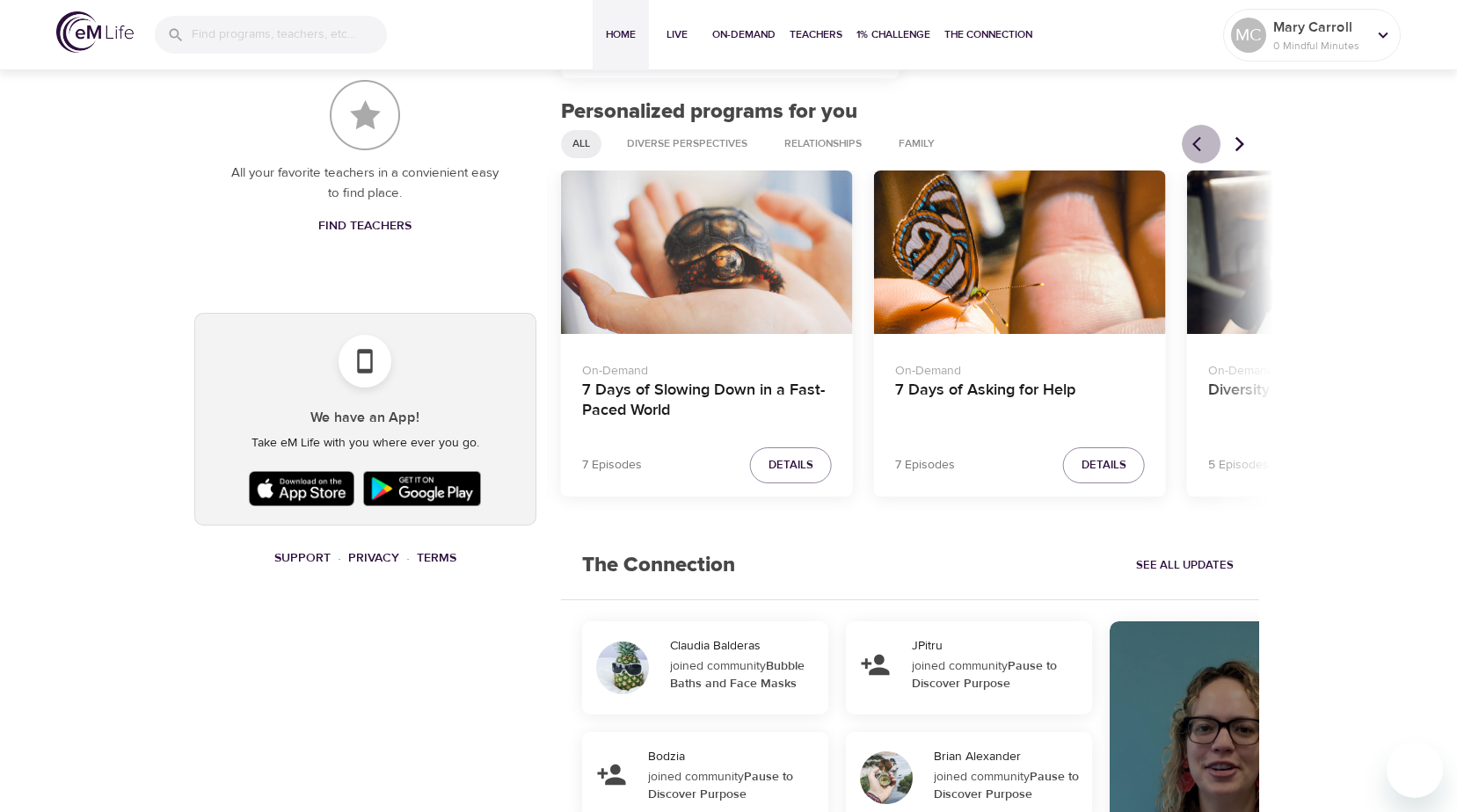 click 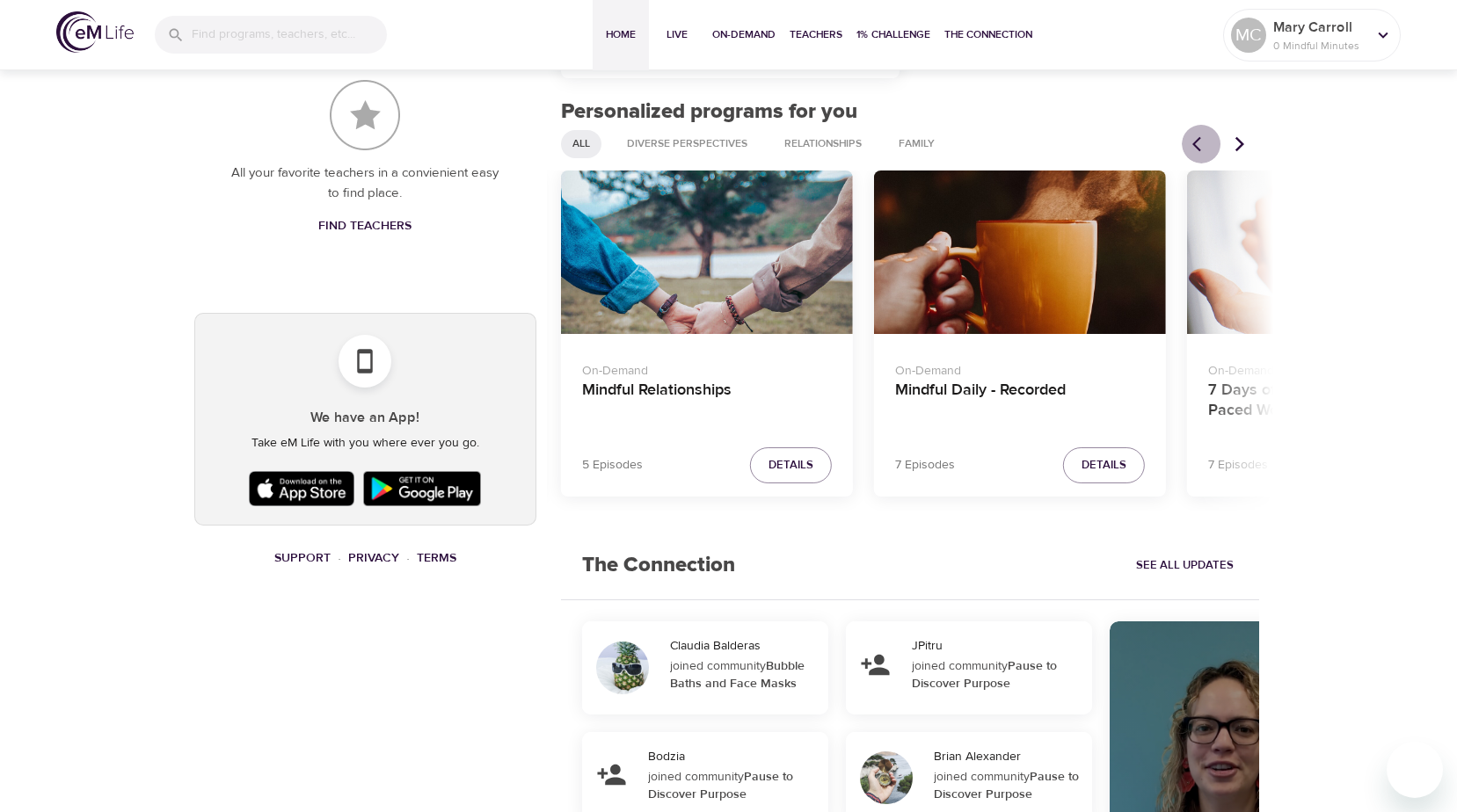 click 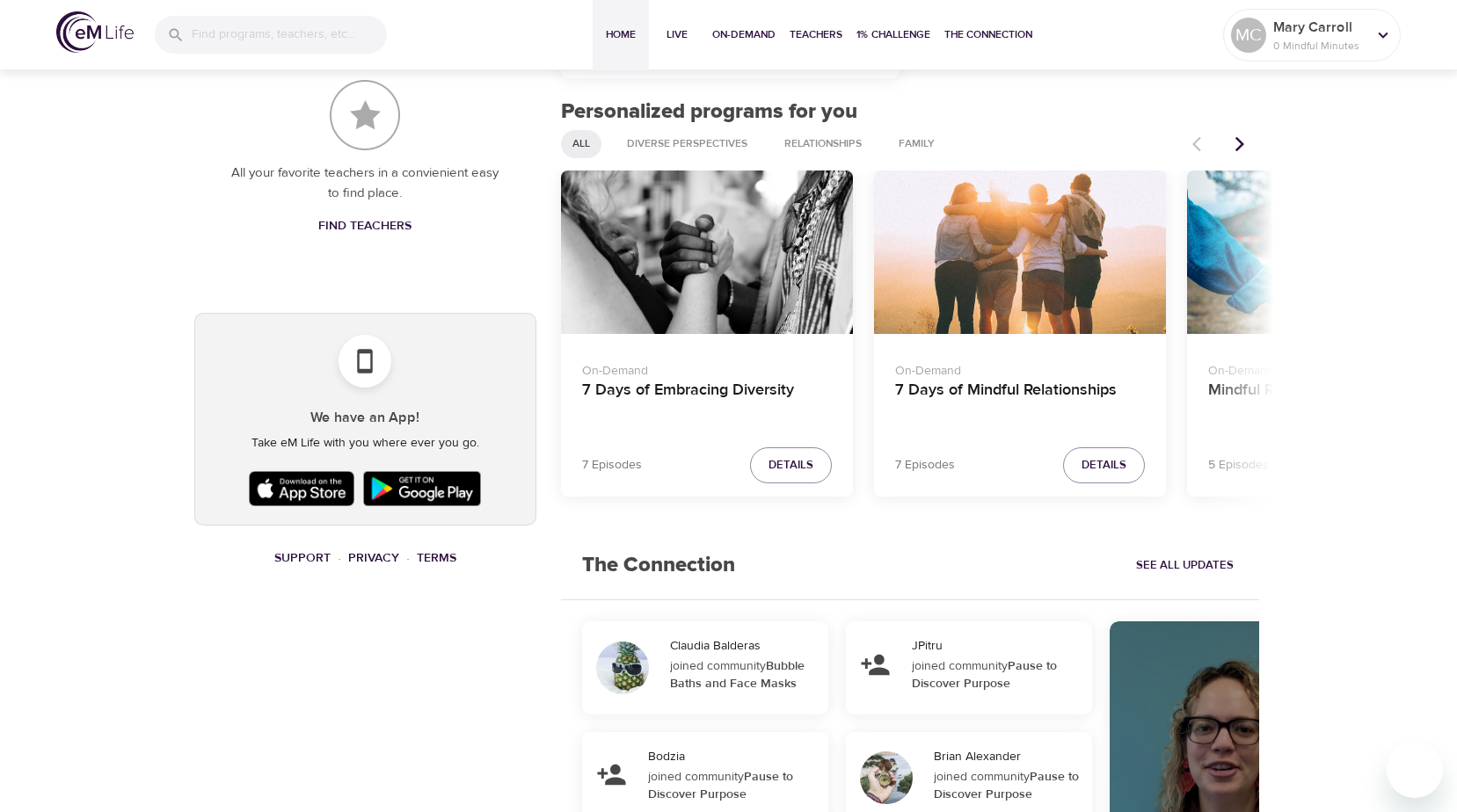 click at bounding box center [1220, 144] 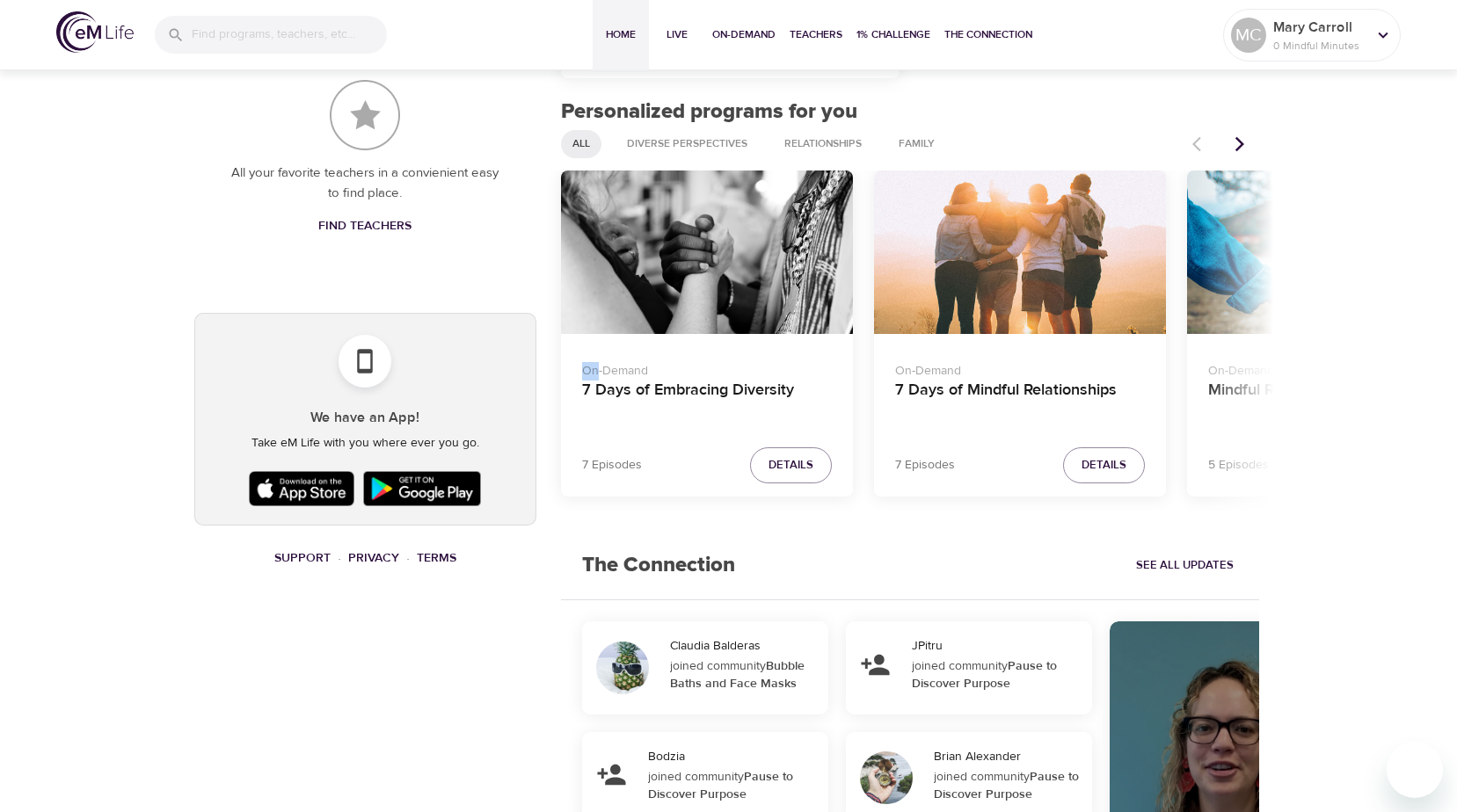 click at bounding box center (1220, 144) 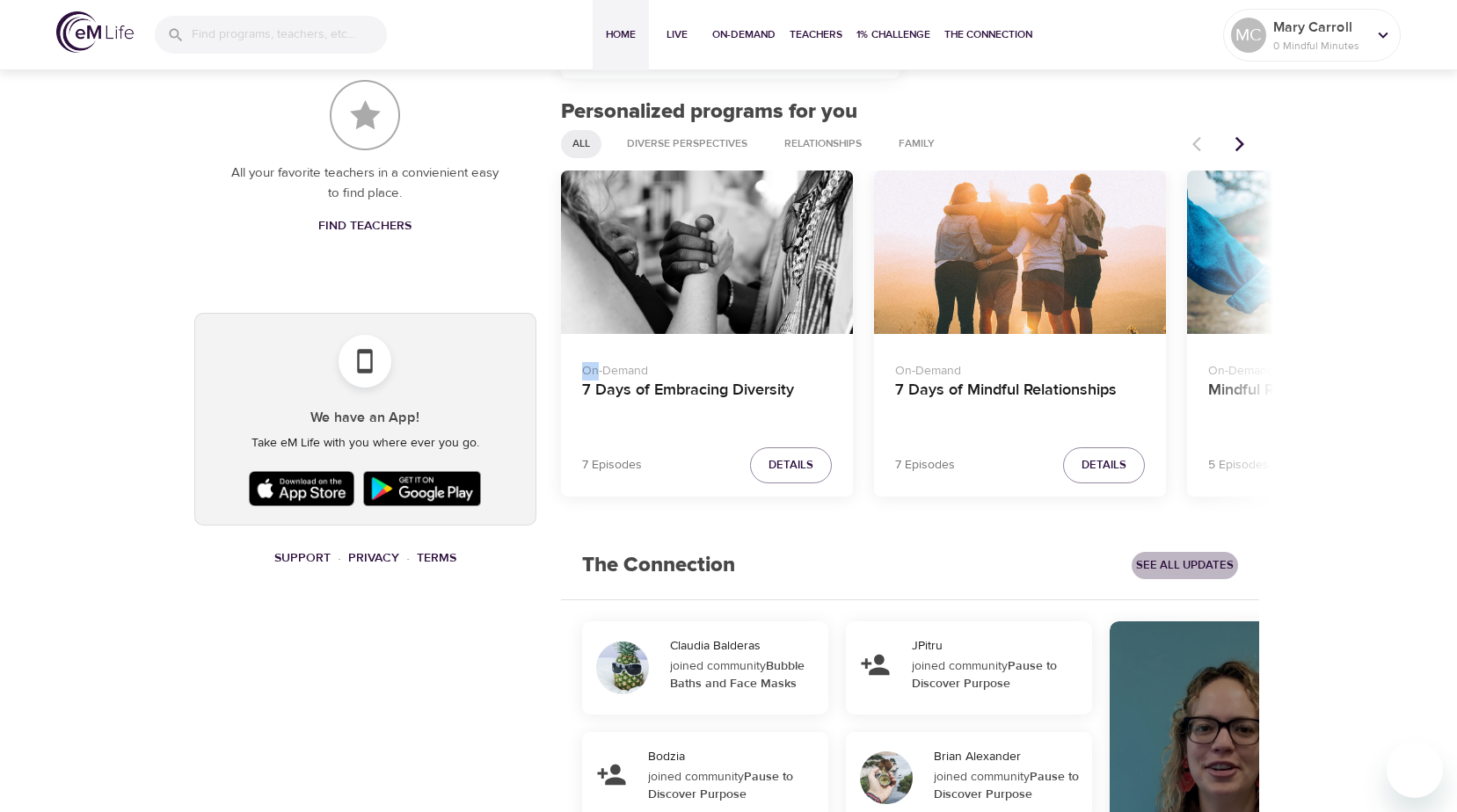 click on "See All Updates" at bounding box center [1184, 565] 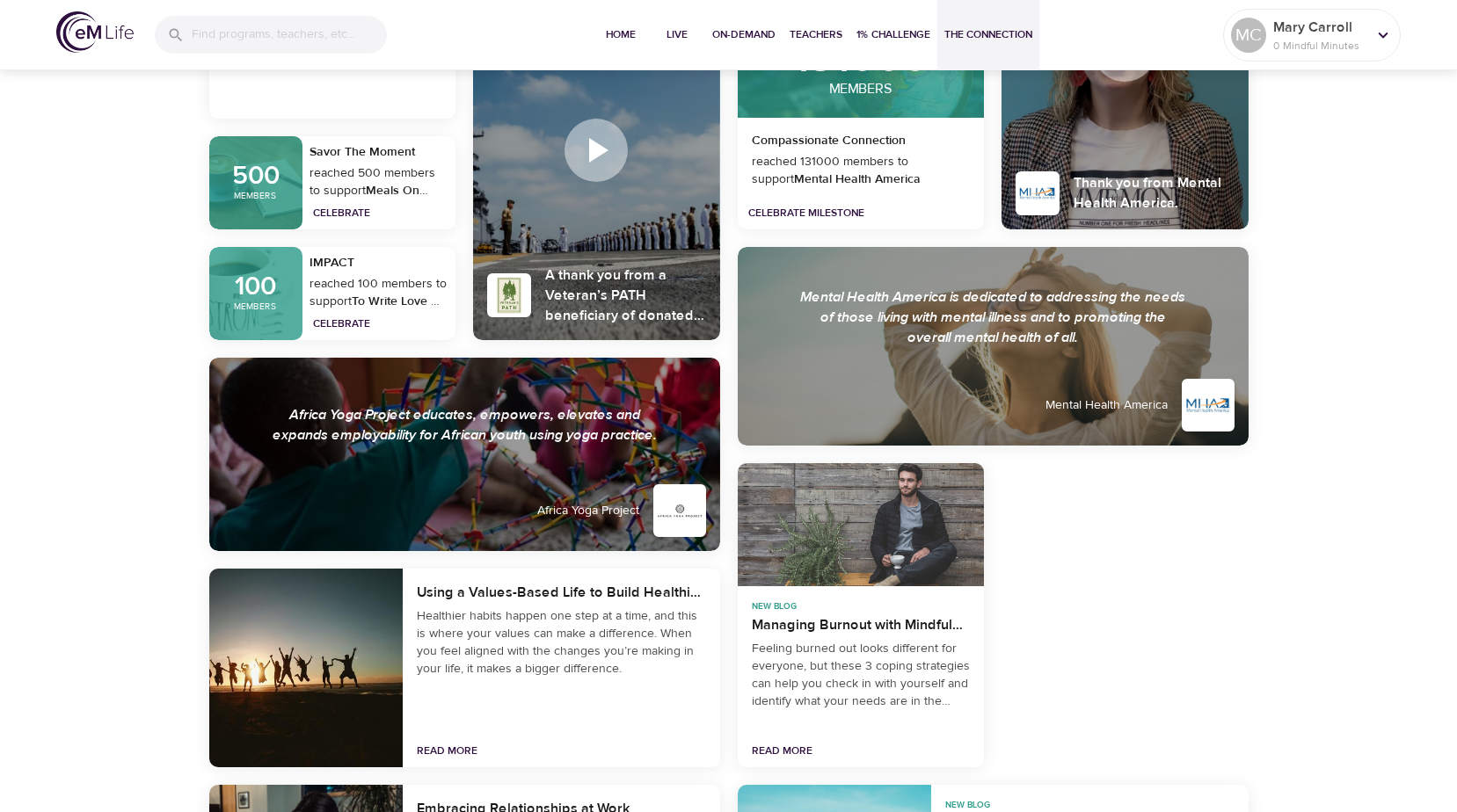 scroll, scrollTop: 3765, scrollLeft: 0, axis: vertical 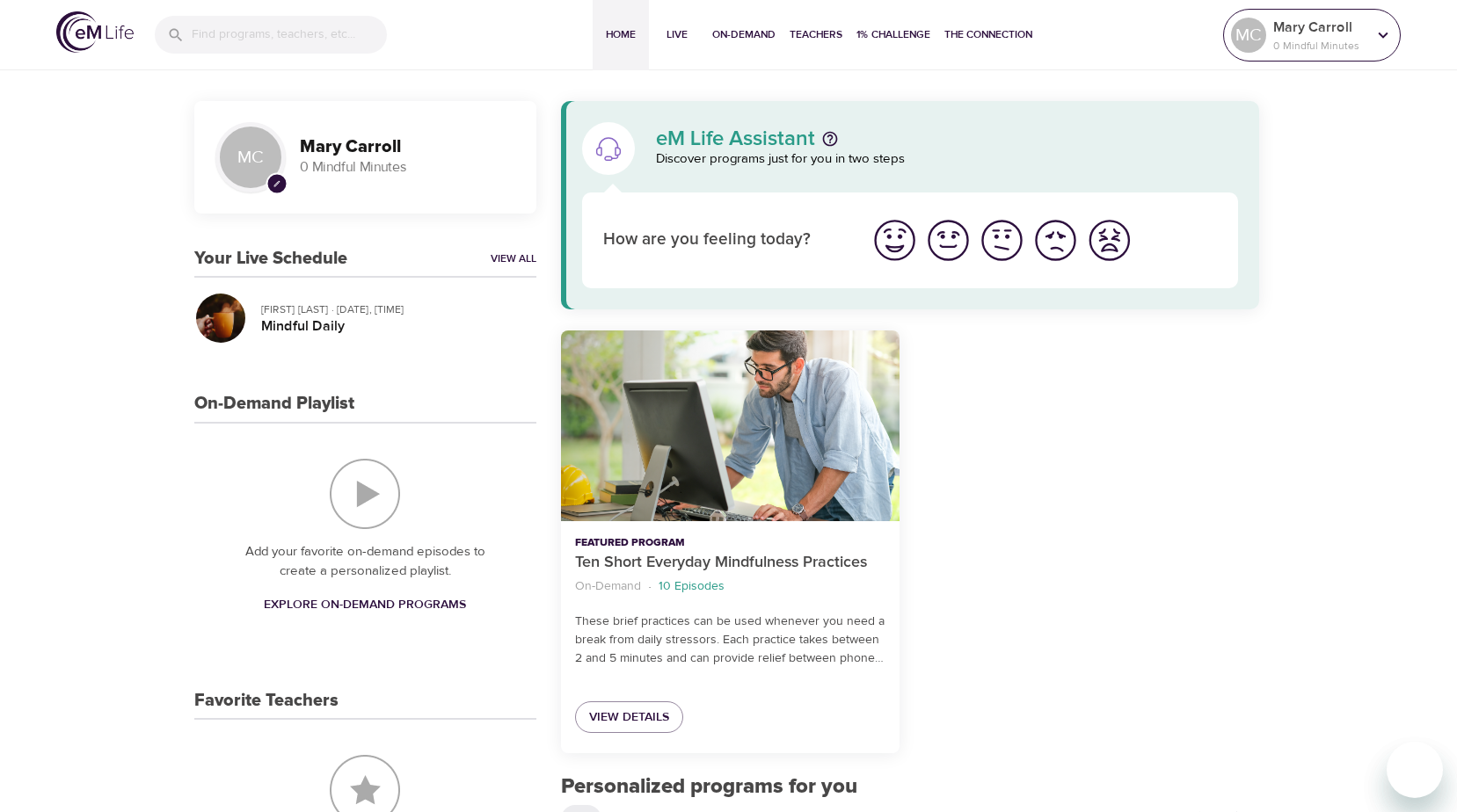 click on "0 Mindful Minutes" at bounding box center [1320, 46] 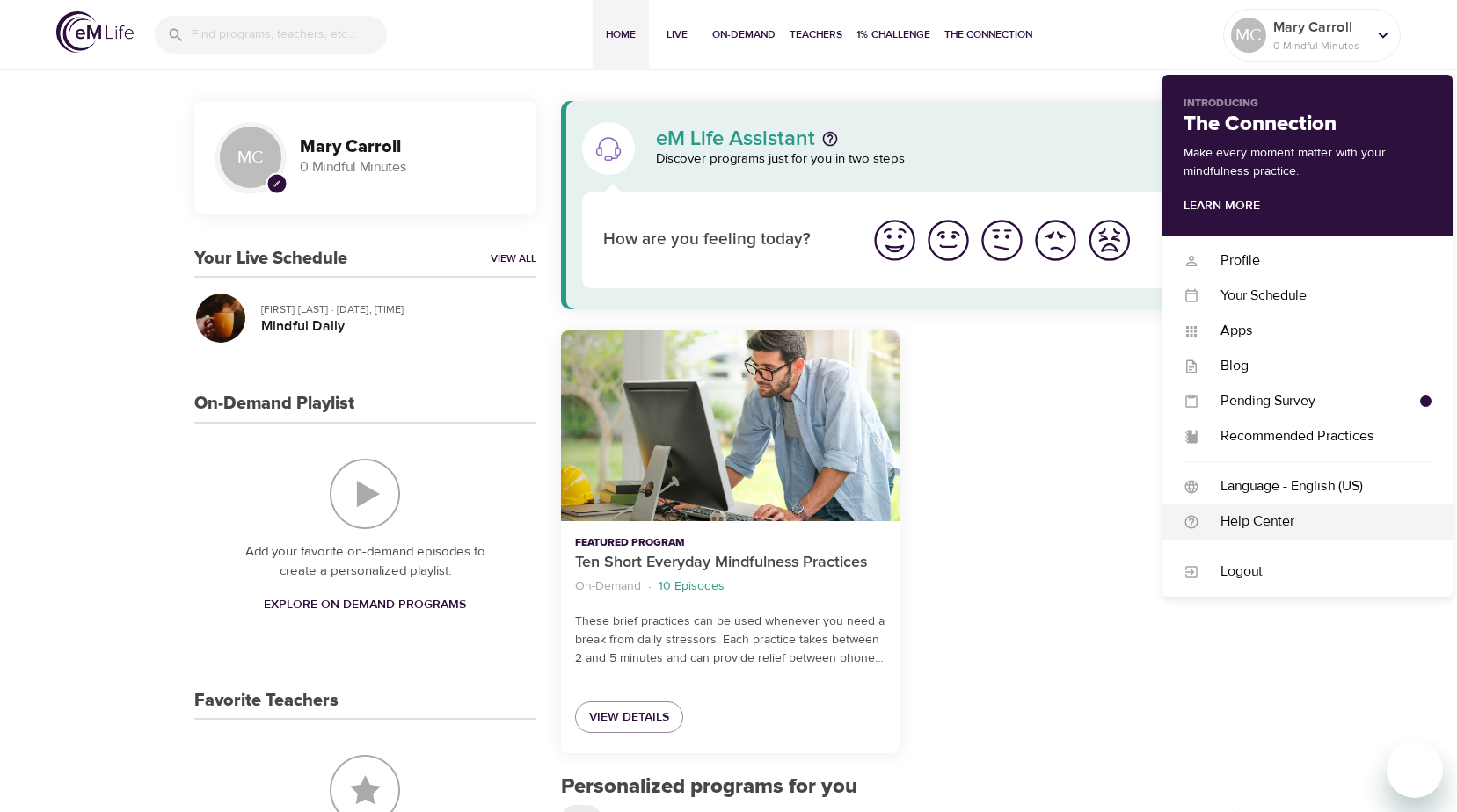 click on "Help Center" at bounding box center [1315, 521] 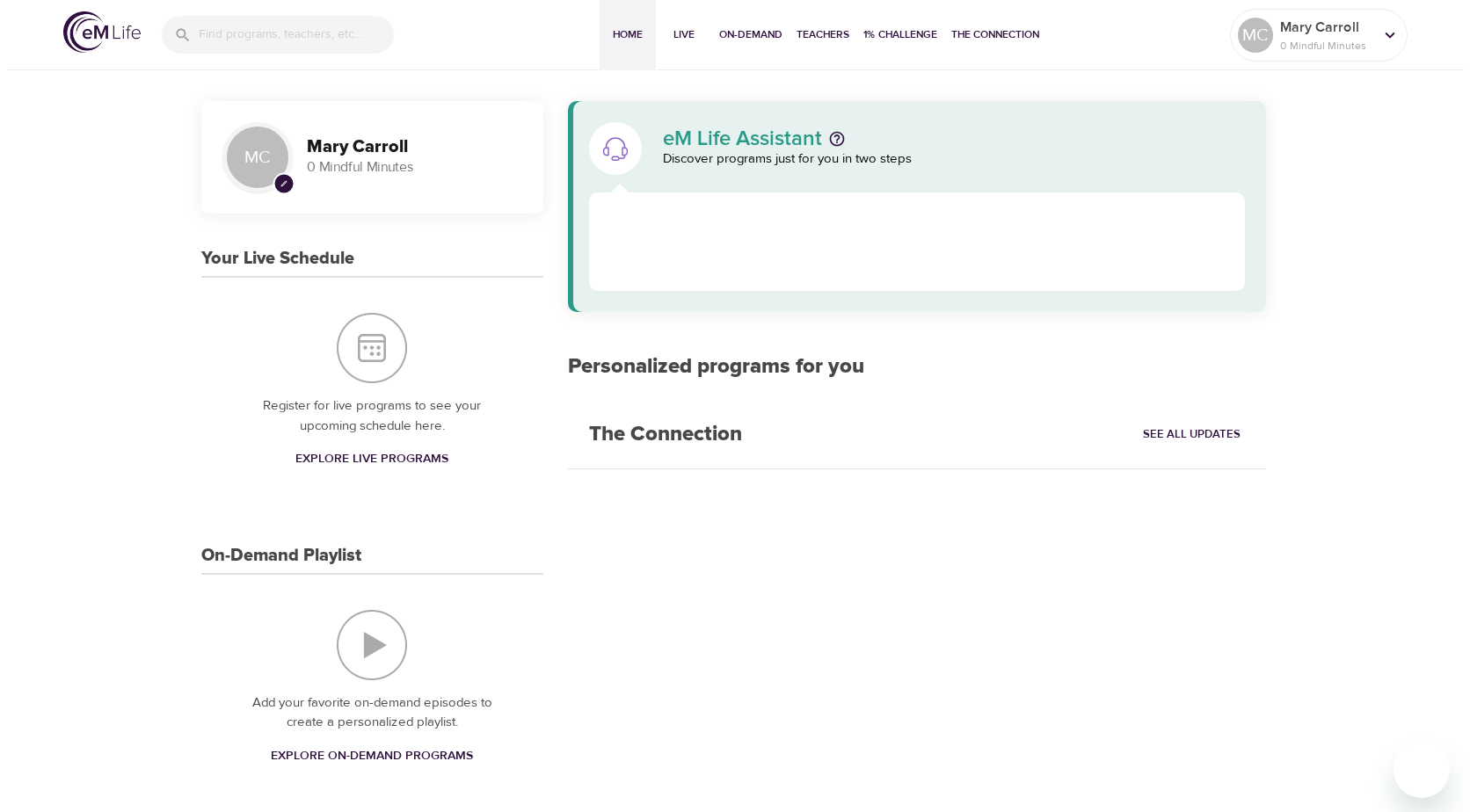 scroll, scrollTop: 0, scrollLeft: 0, axis: both 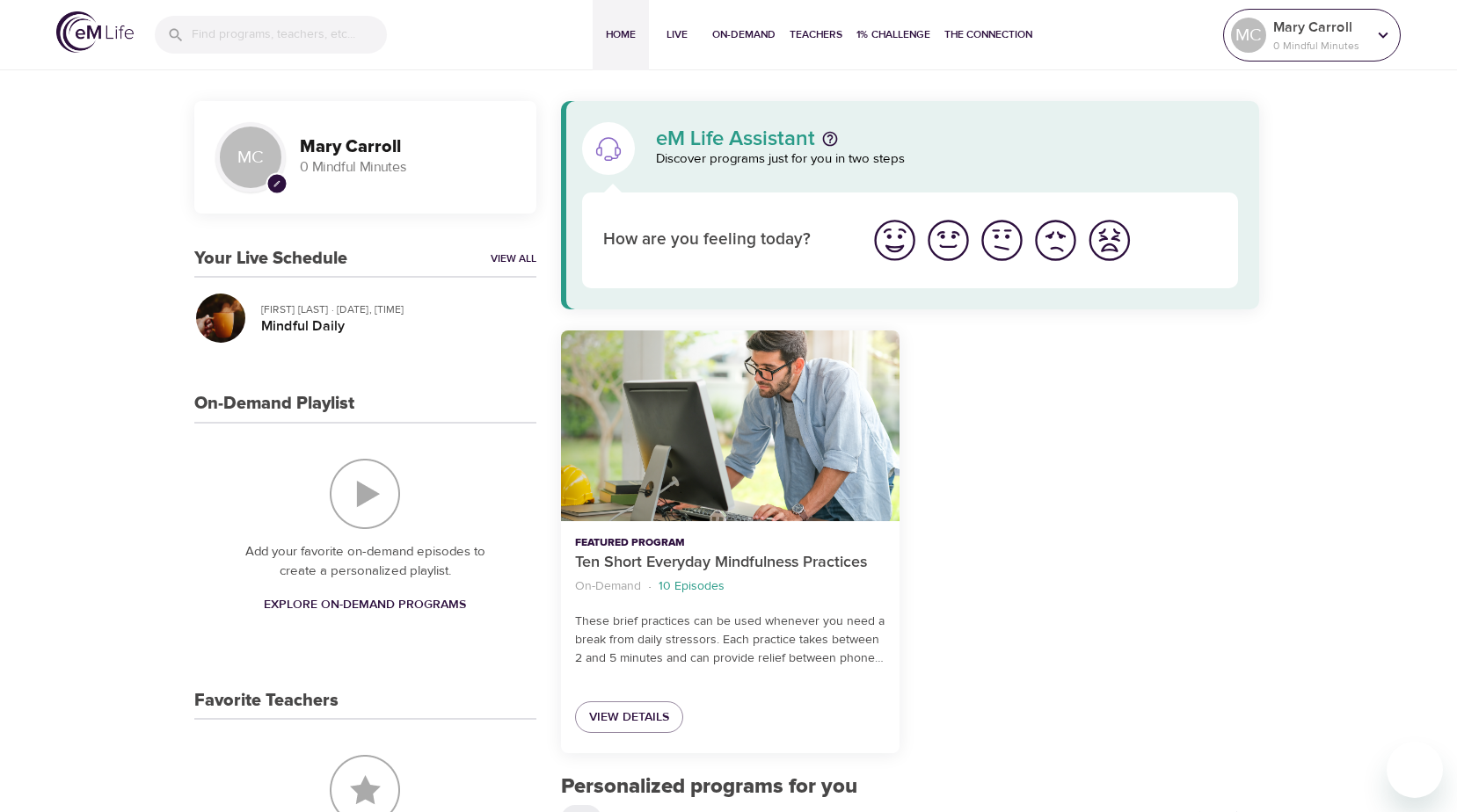 click on "Mary Carroll" at bounding box center [1320, 27] 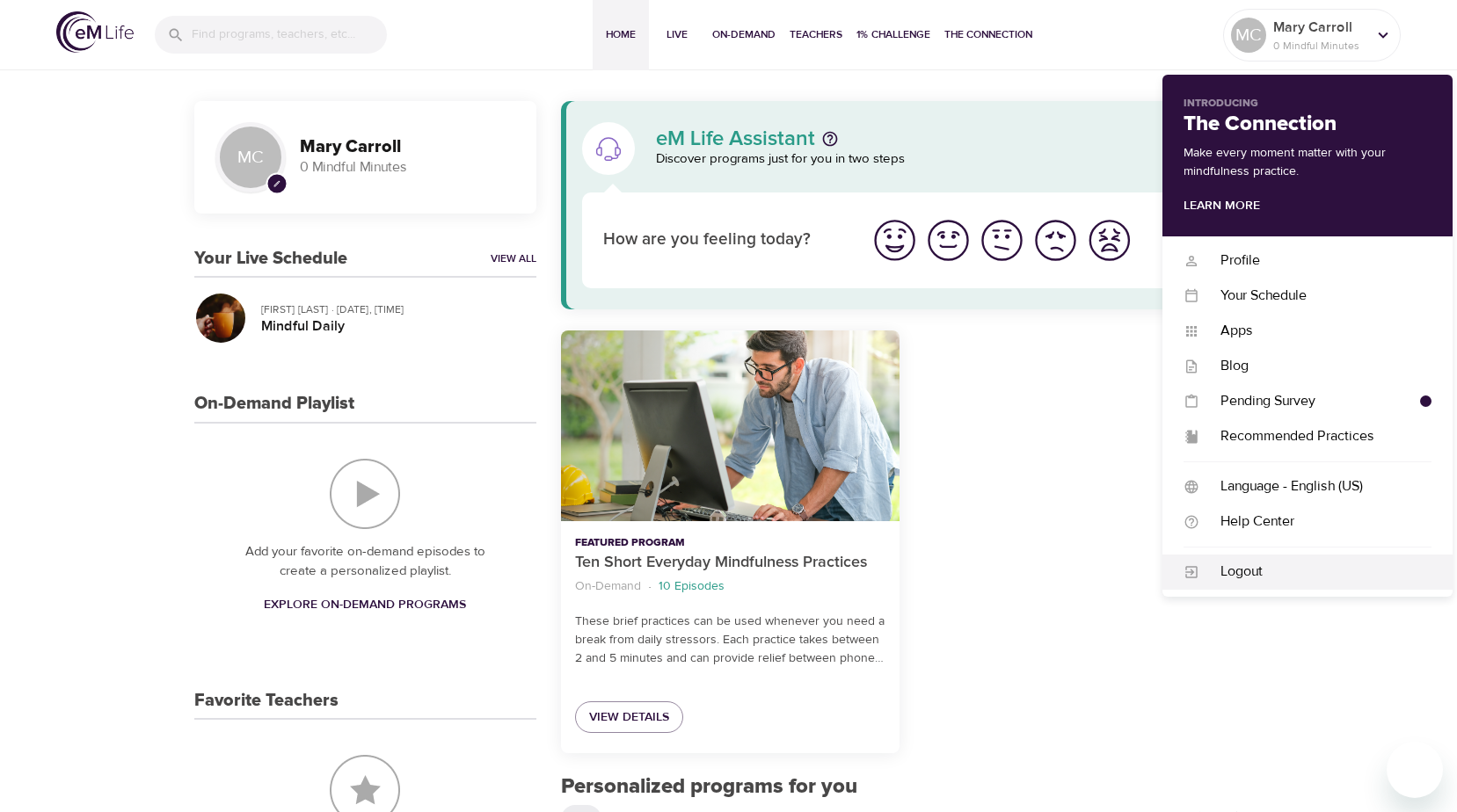 click on "Logout" at bounding box center (1315, 571) 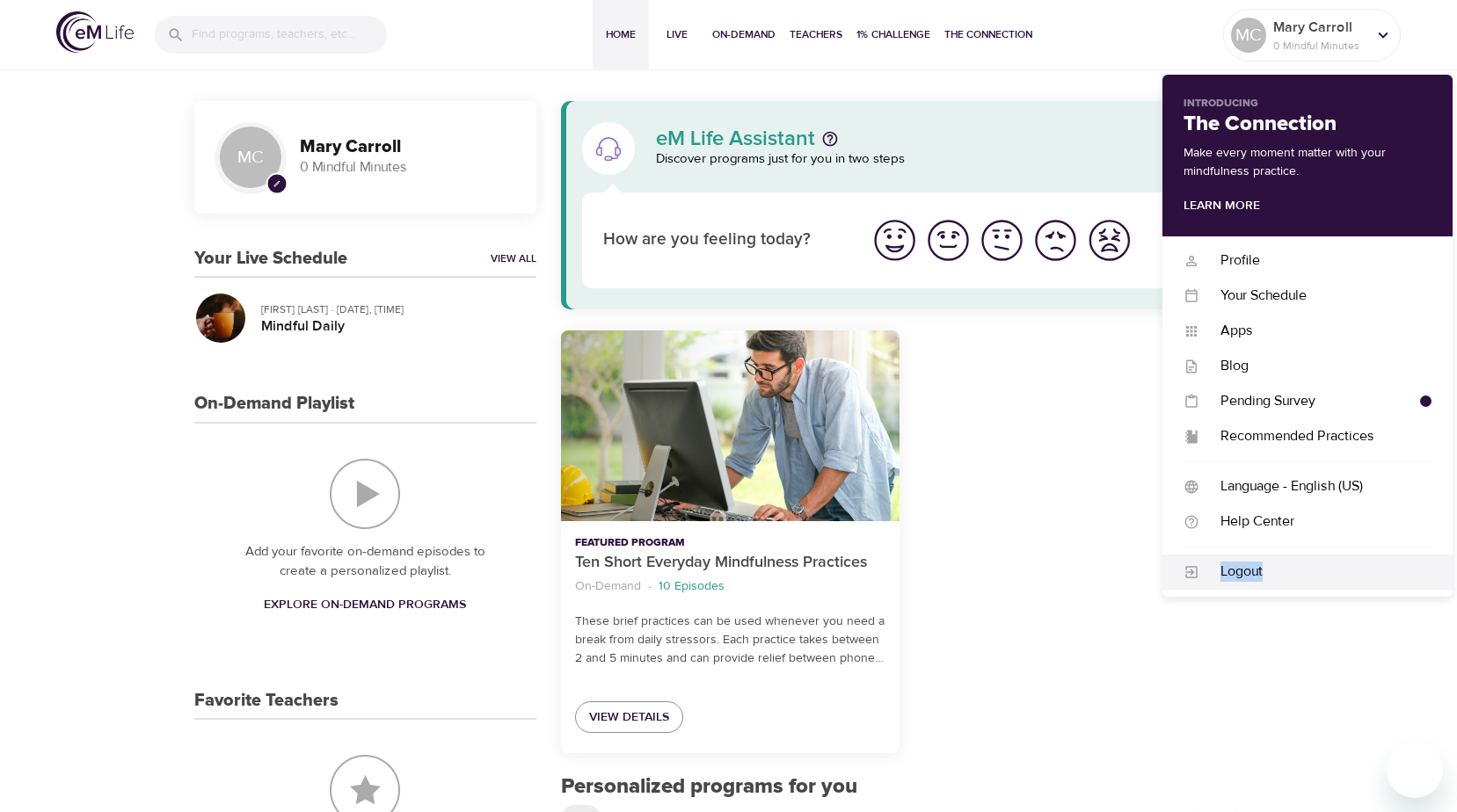 click on "Logout" at bounding box center [1315, 571] 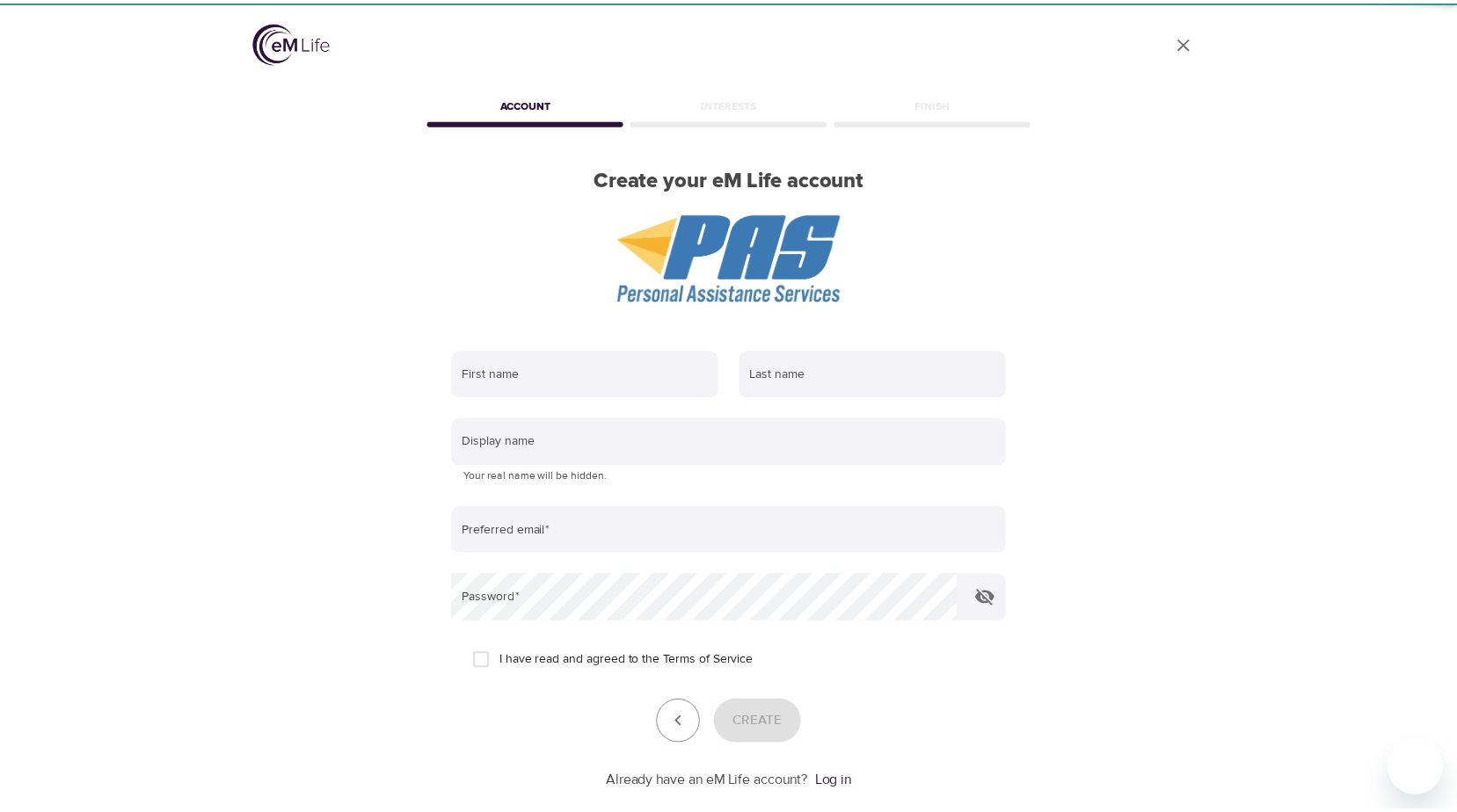 scroll, scrollTop: 0, scrollLeft: 0, axis: both 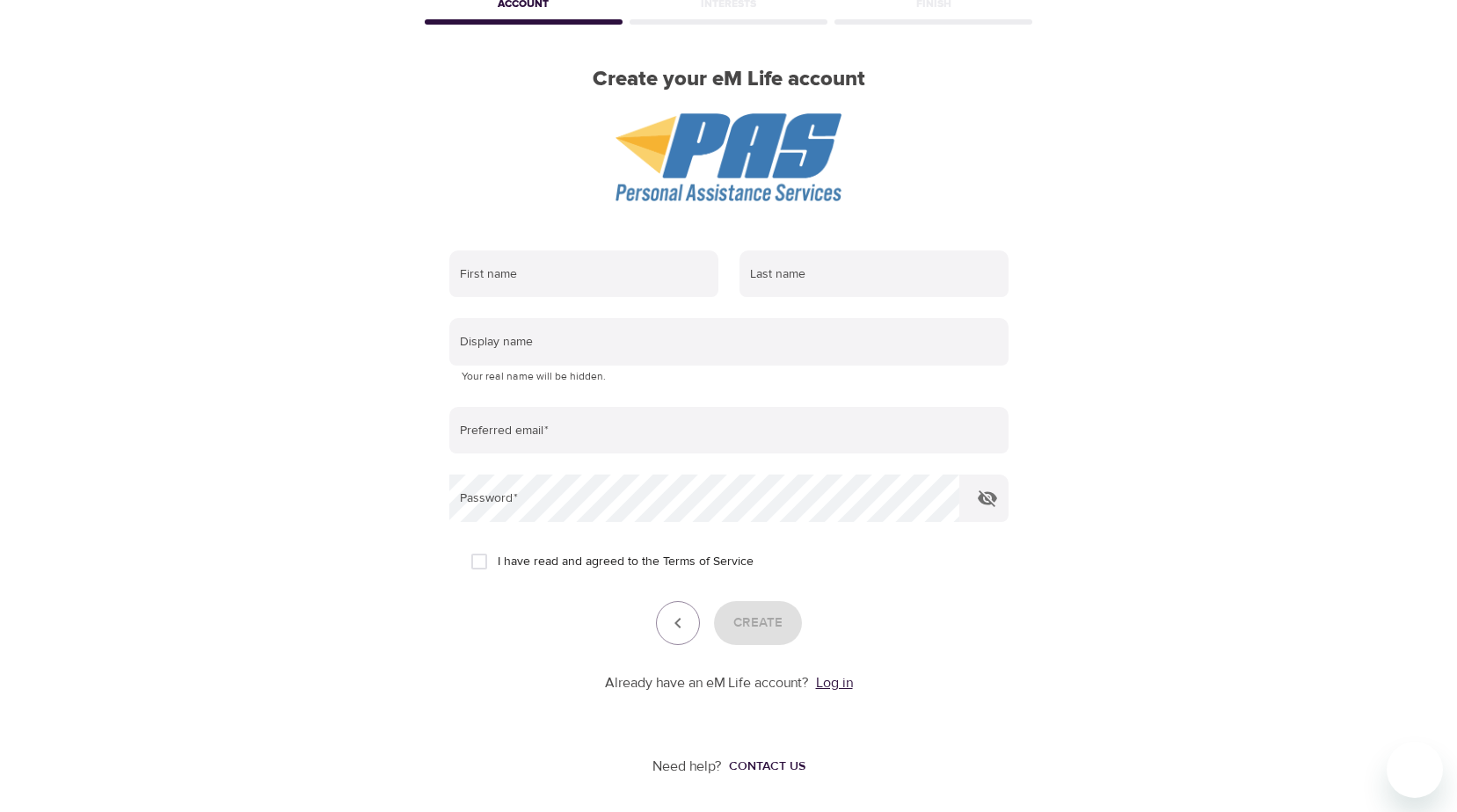 click on "Log in" at bounding box center [834, 683] 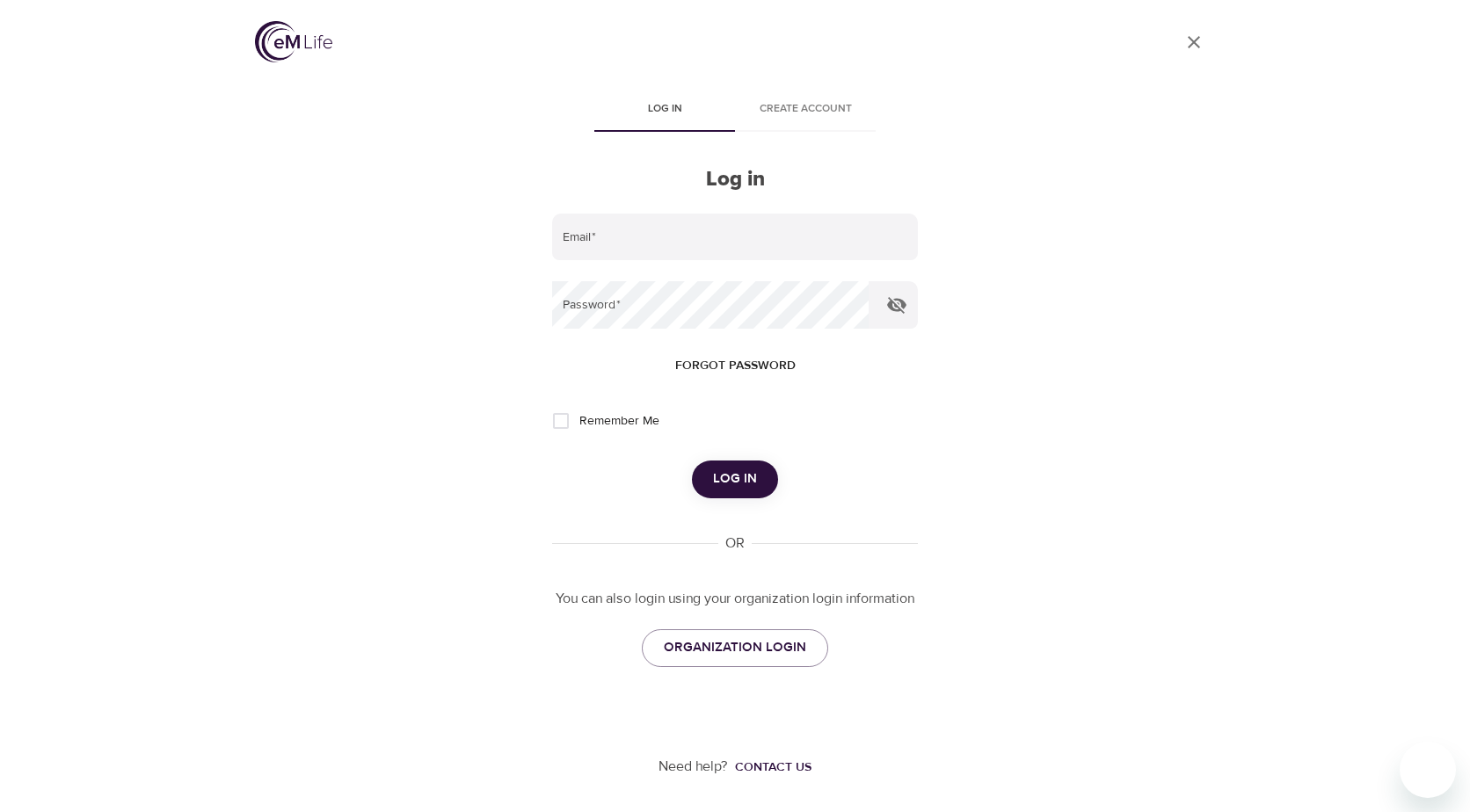 scroll, scrollTop: 0, scrollLeft: 0, axis: both 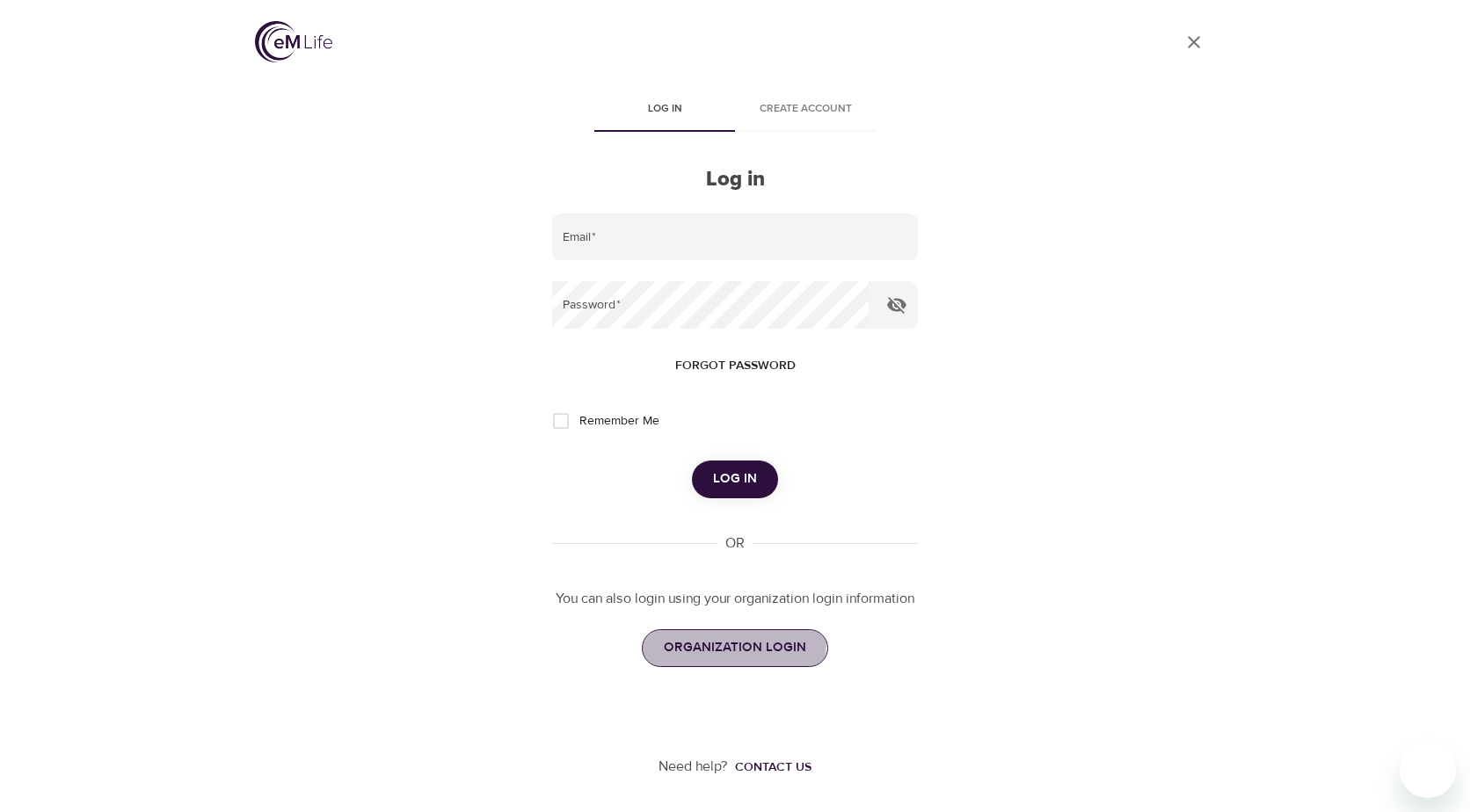 click on "ORGANIZATION LOGIN" at bounding box center (735, 648) 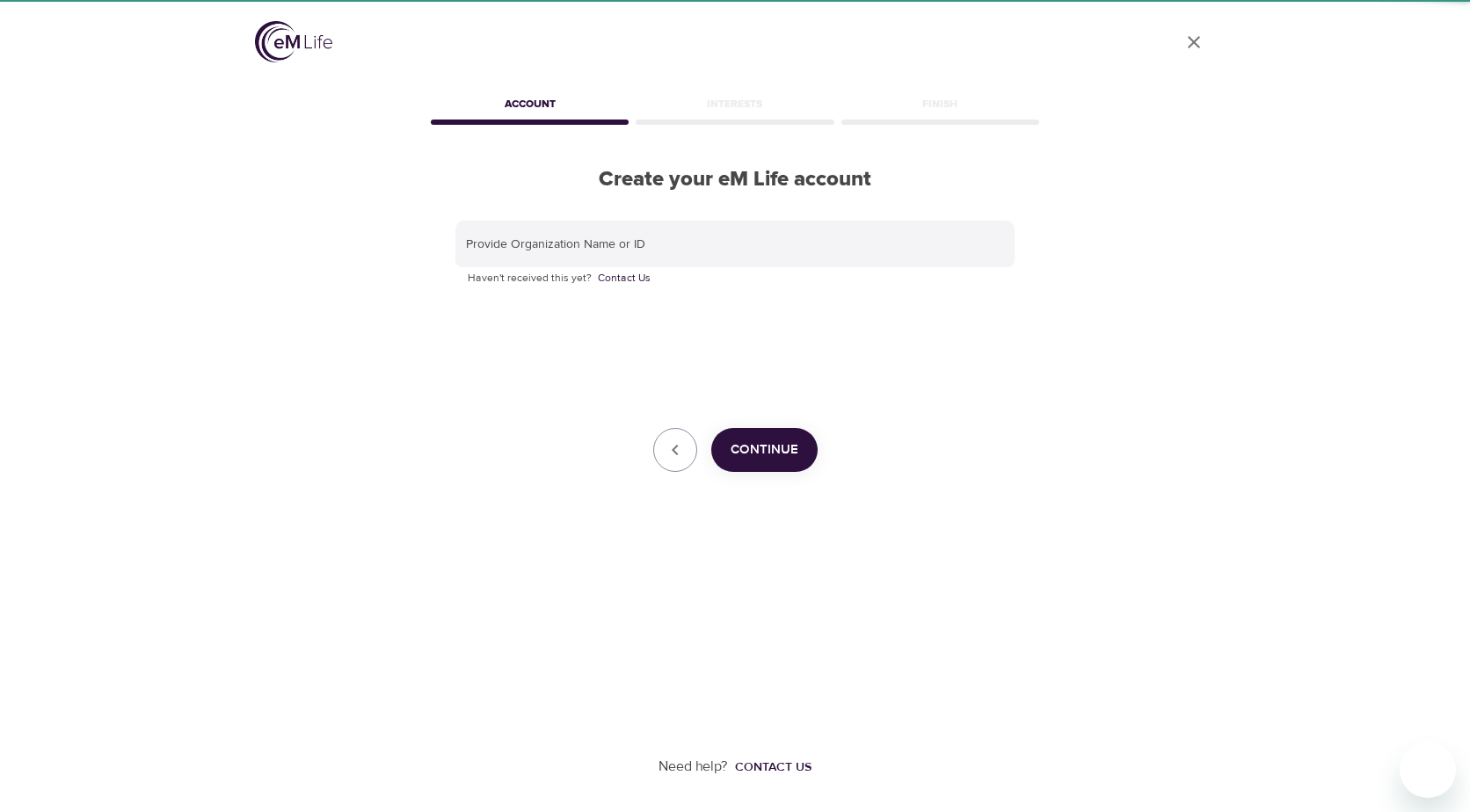 scroll, scrollTop: 0, scrollLeft: 0, axis: both 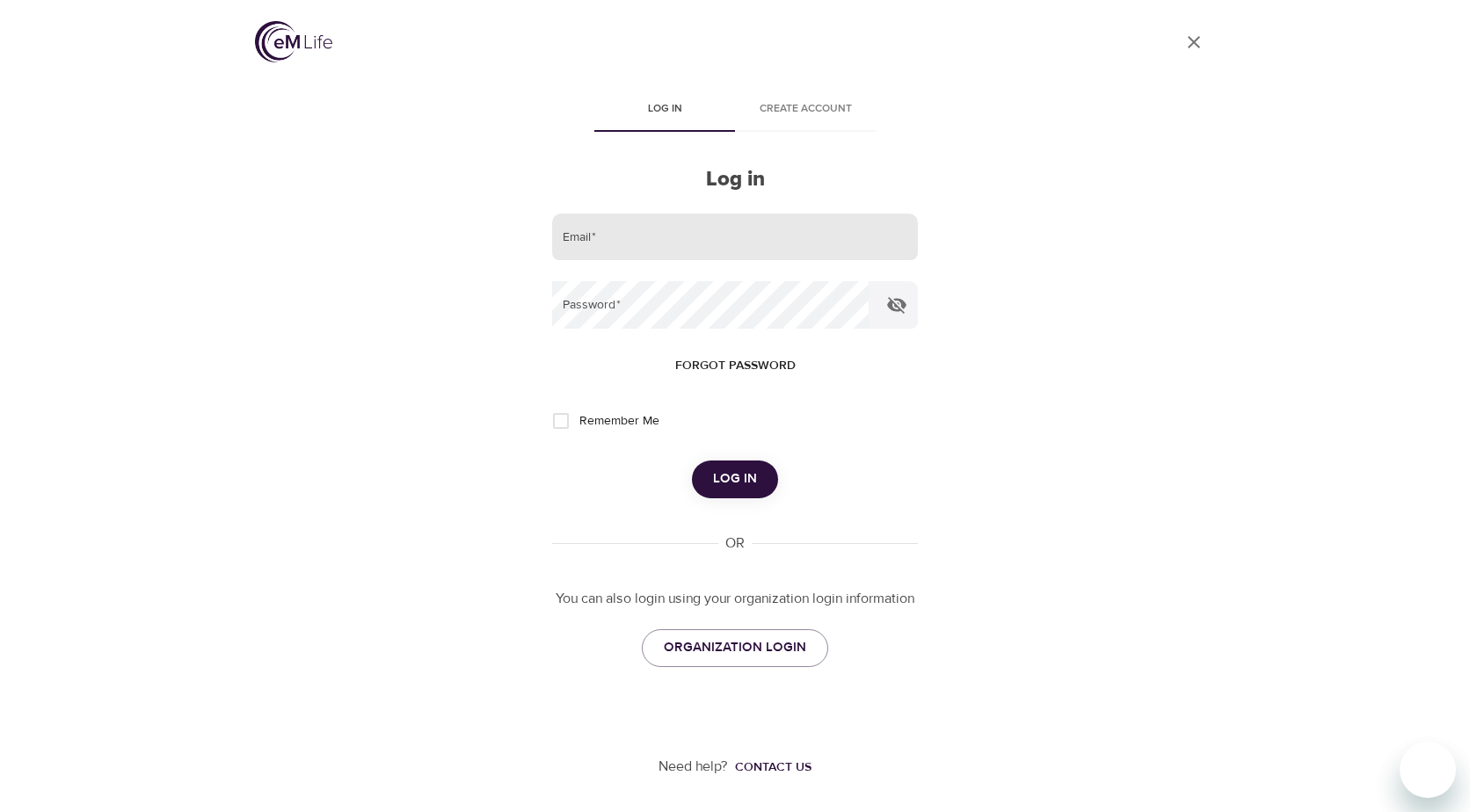 click at bounding box center [735, 237] 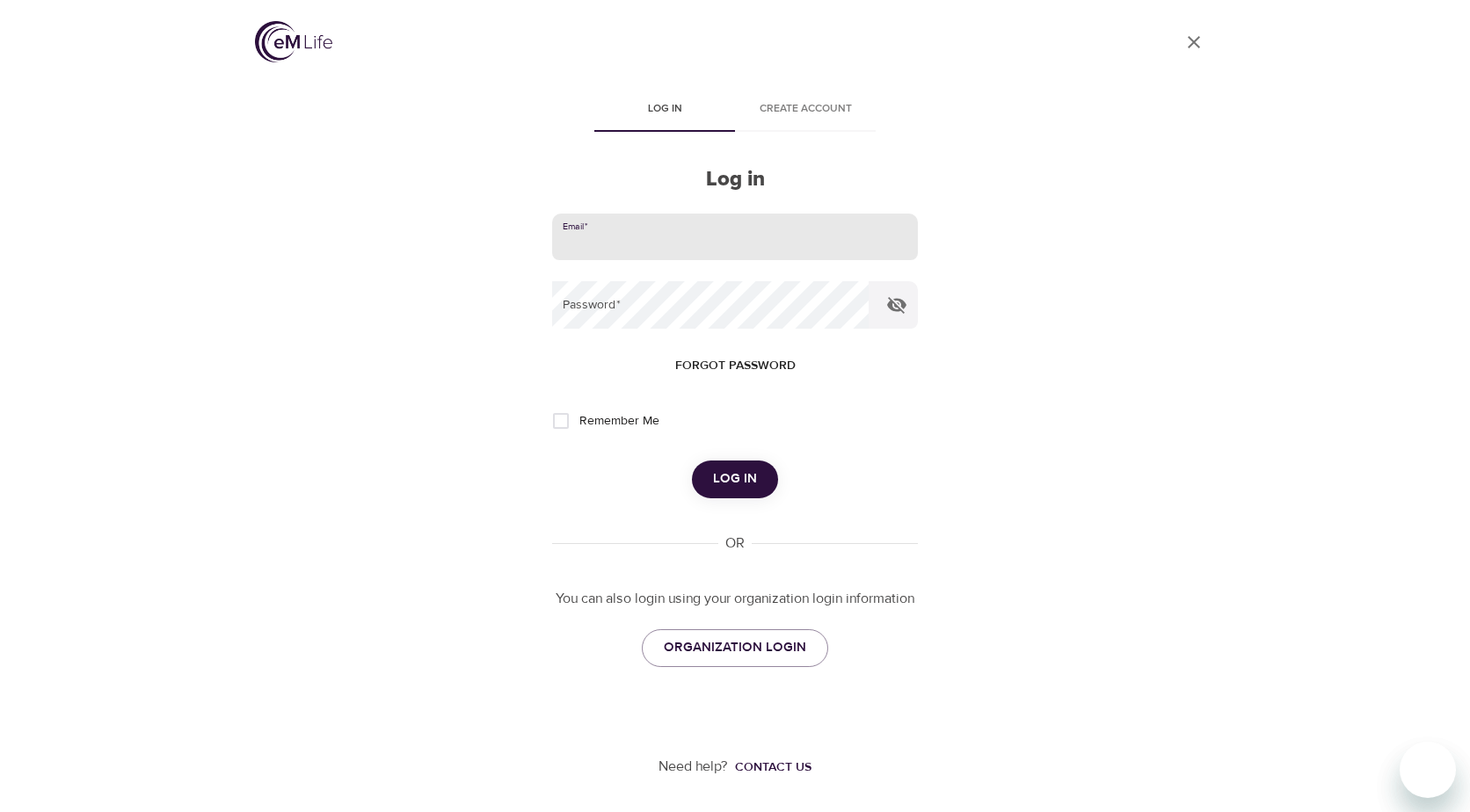 type on "[EMAIL]" 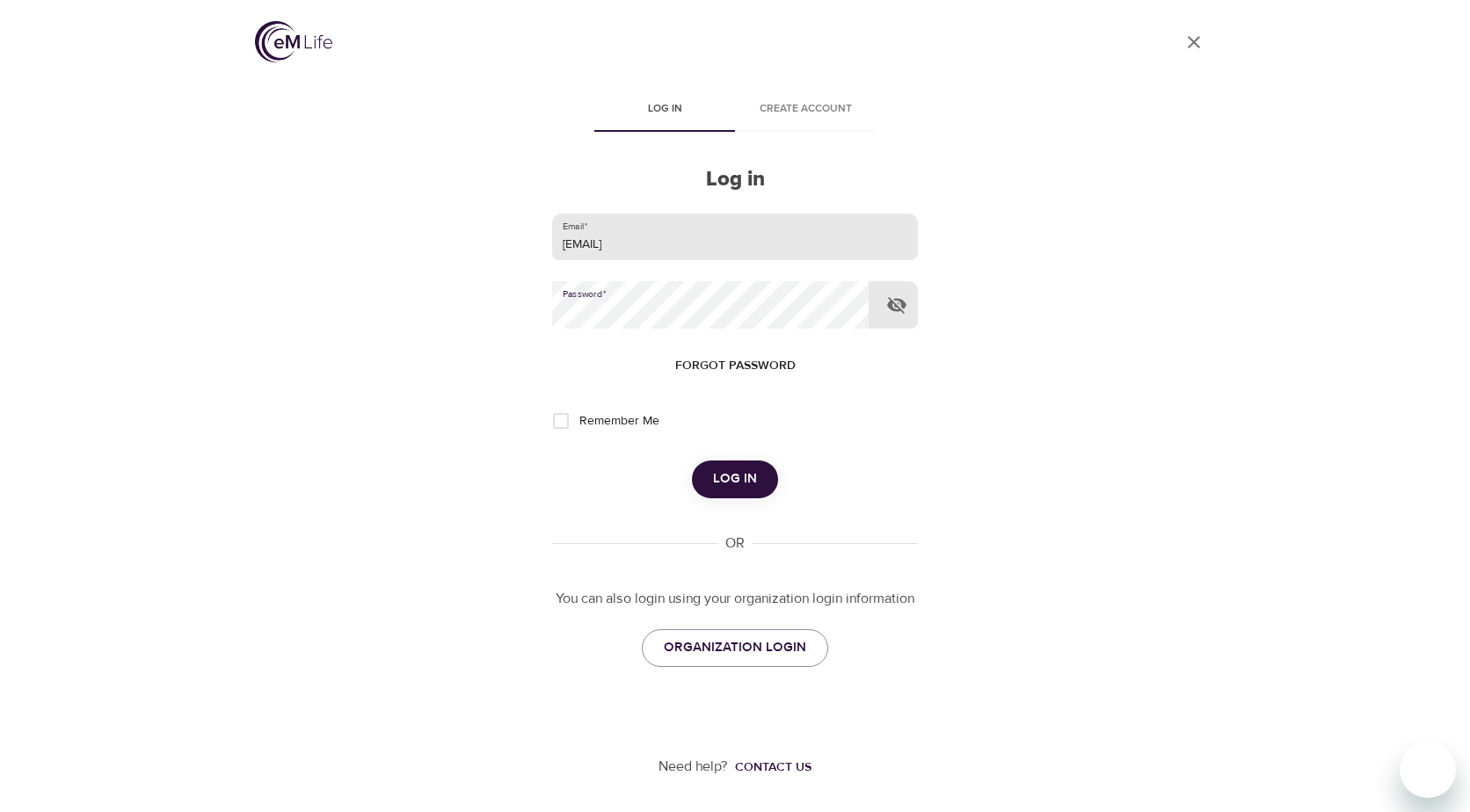 click on "Log in" at bounding box center [735, 479] 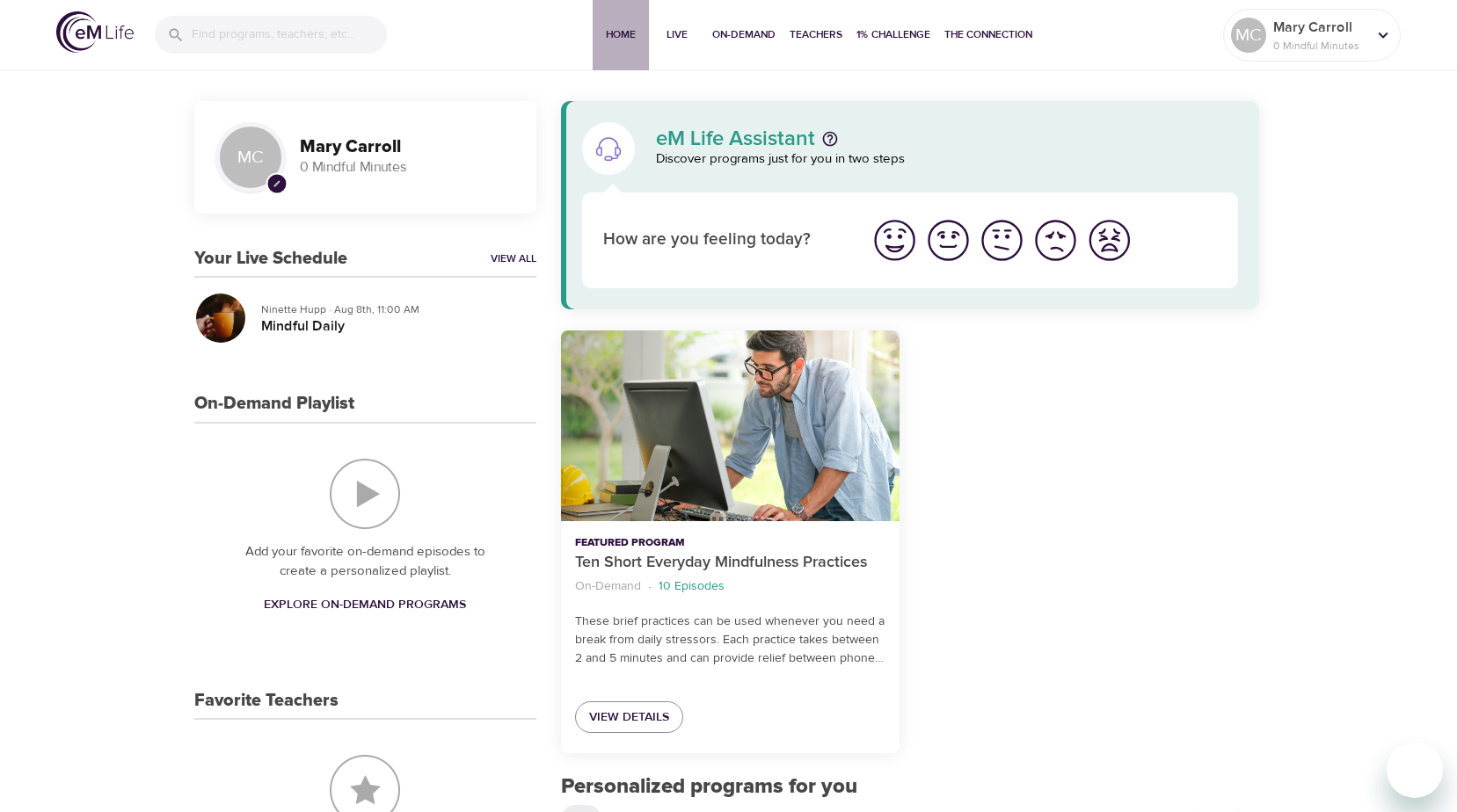 click on "Home" at bounding box center [621, 34] 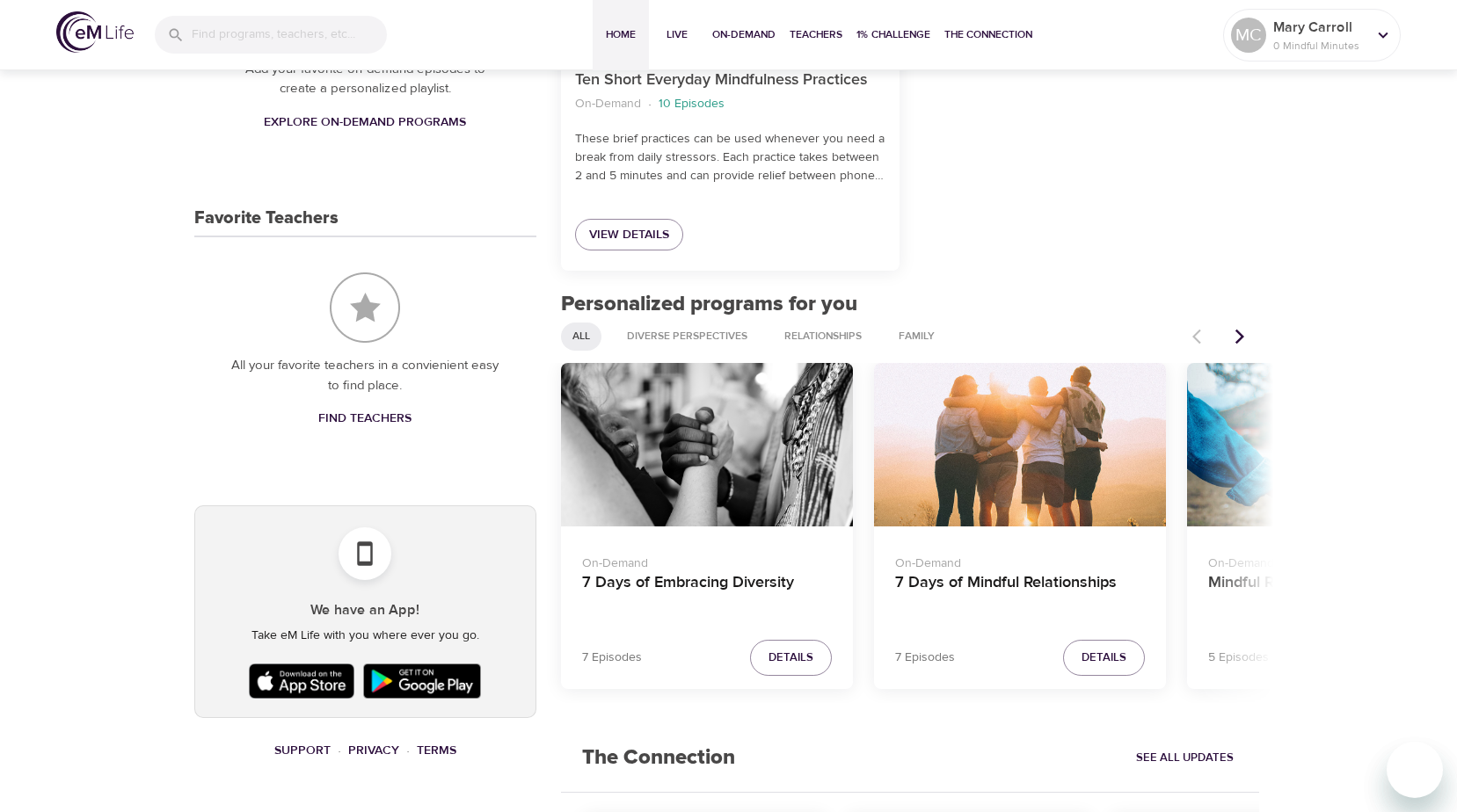 scroll, scrollTop: 450, scrollLeft: 0, axis: vertical 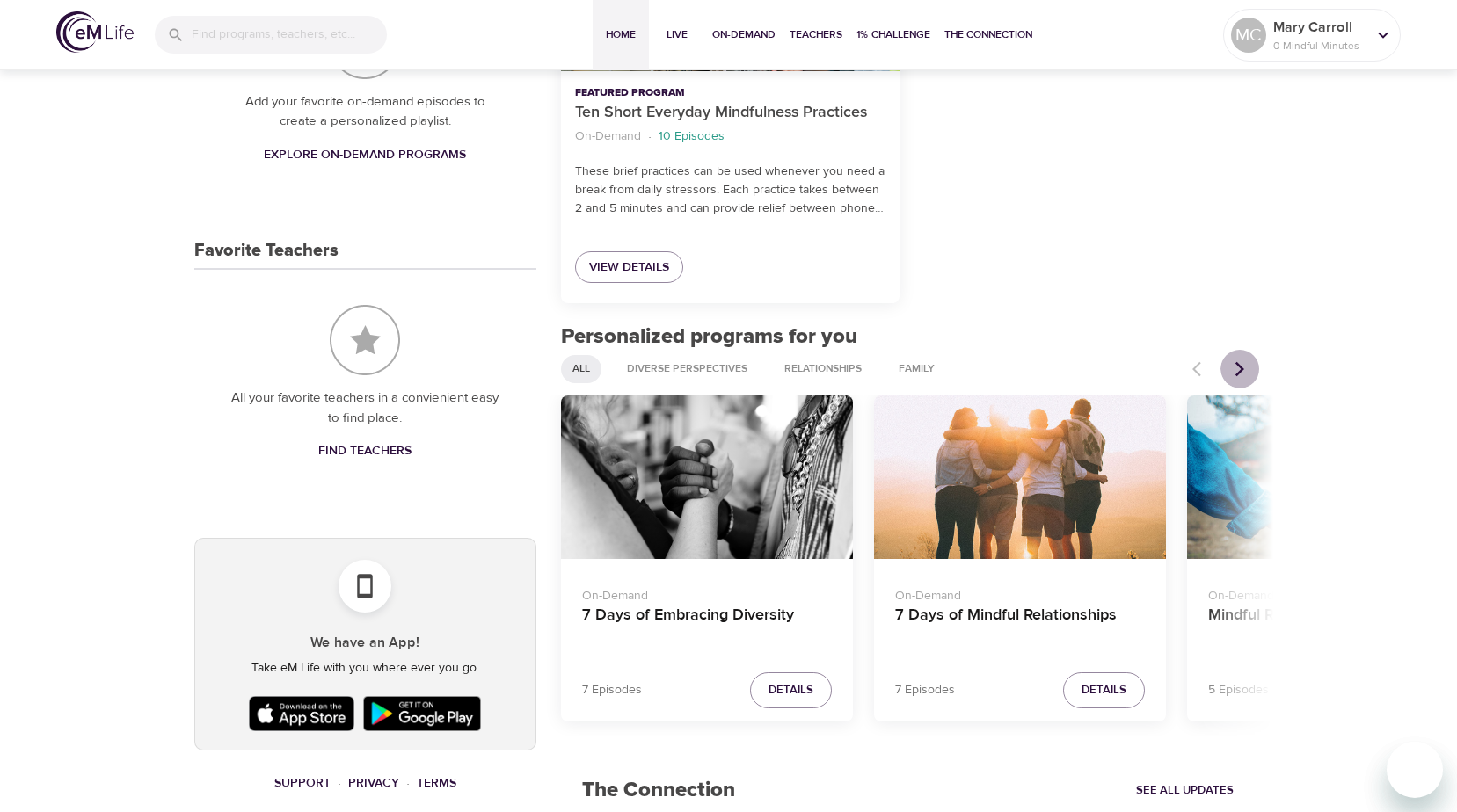 click 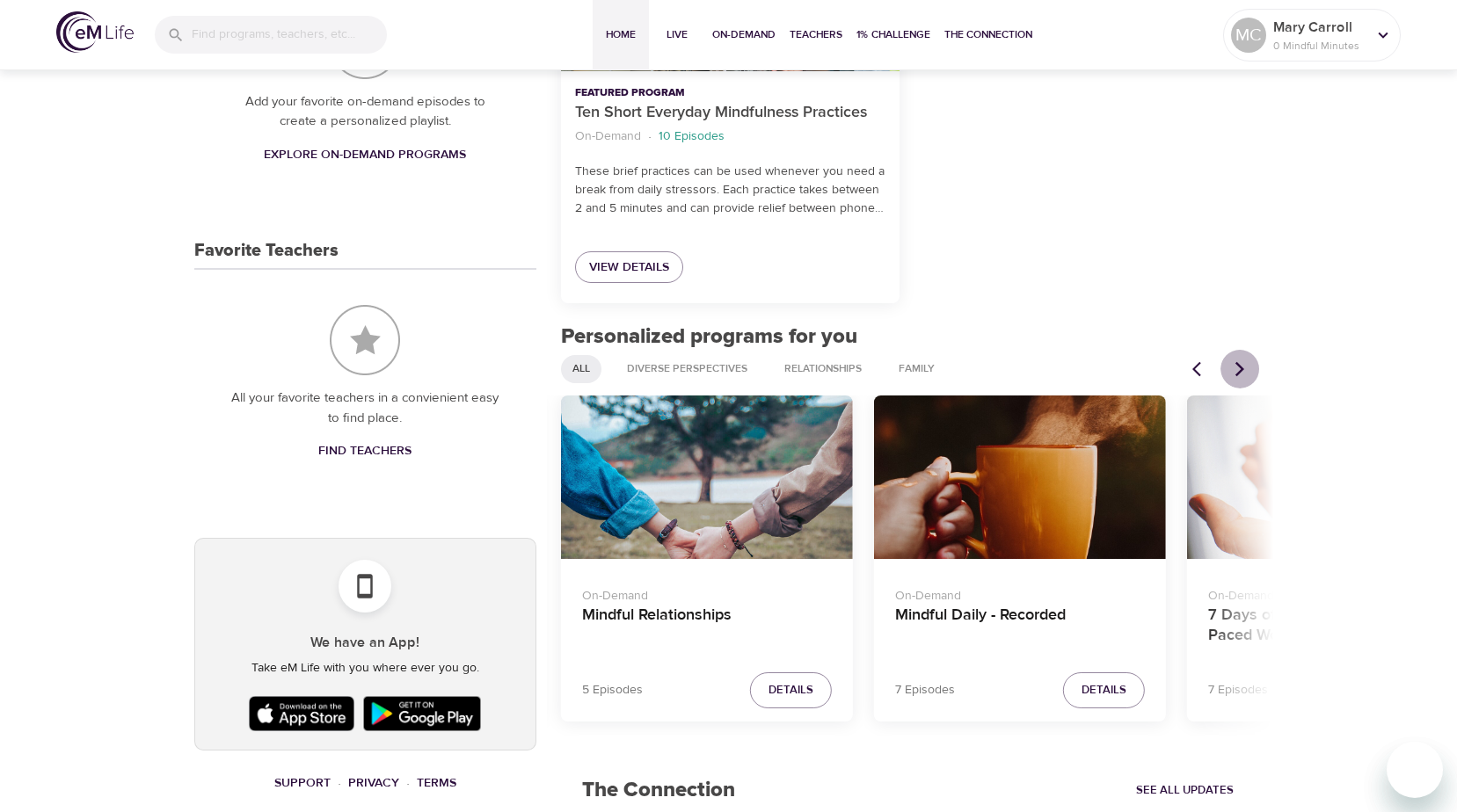 click 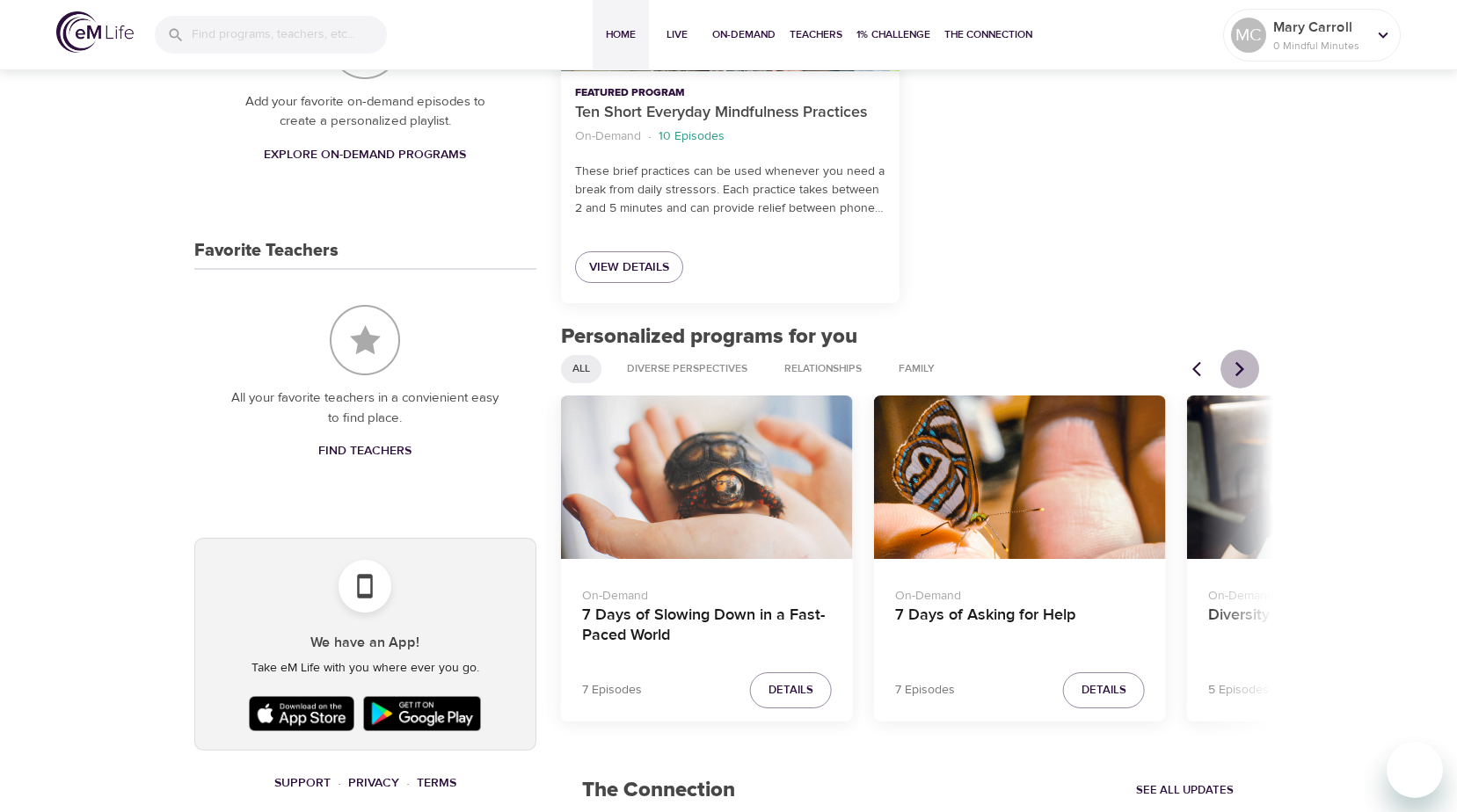 click 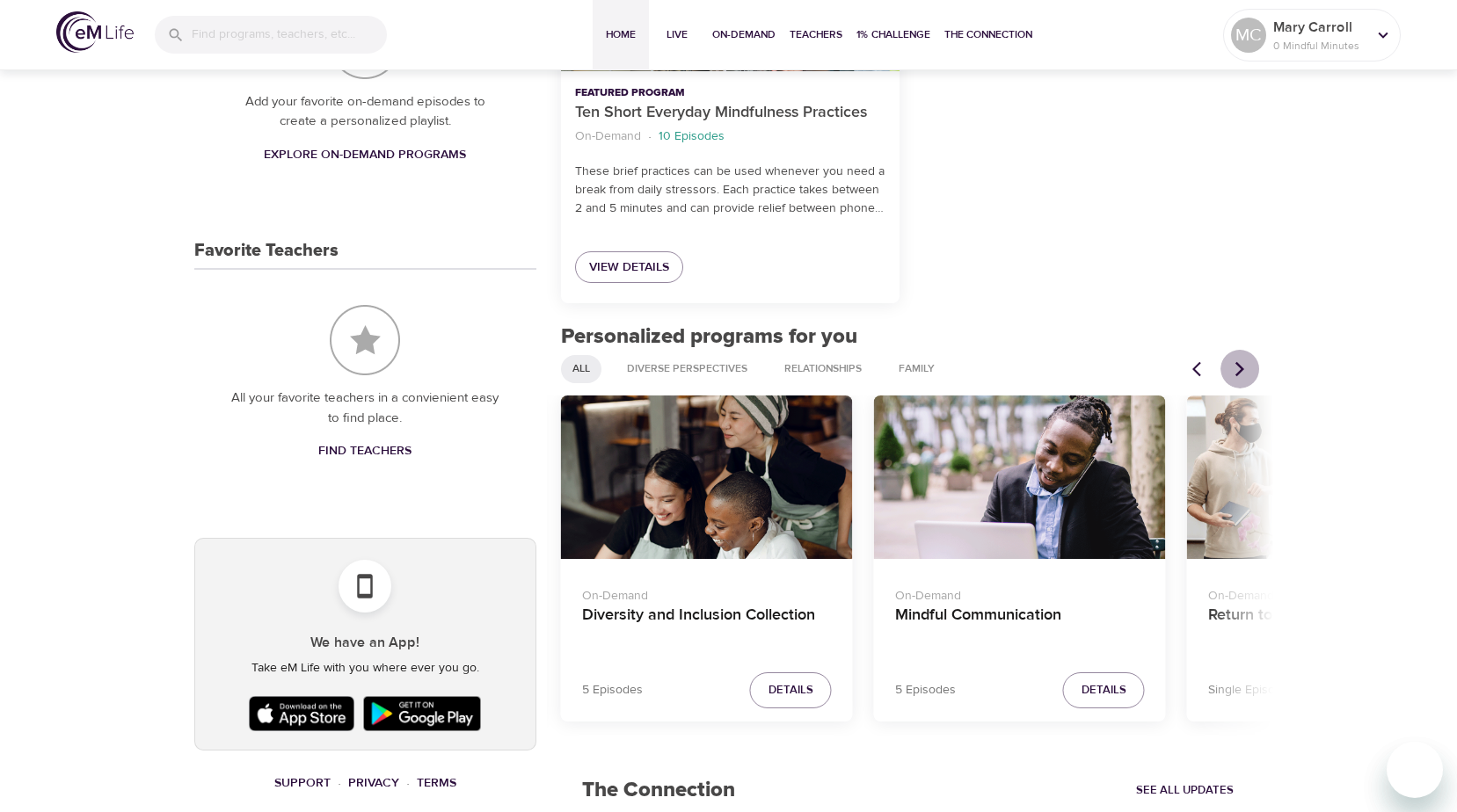 click 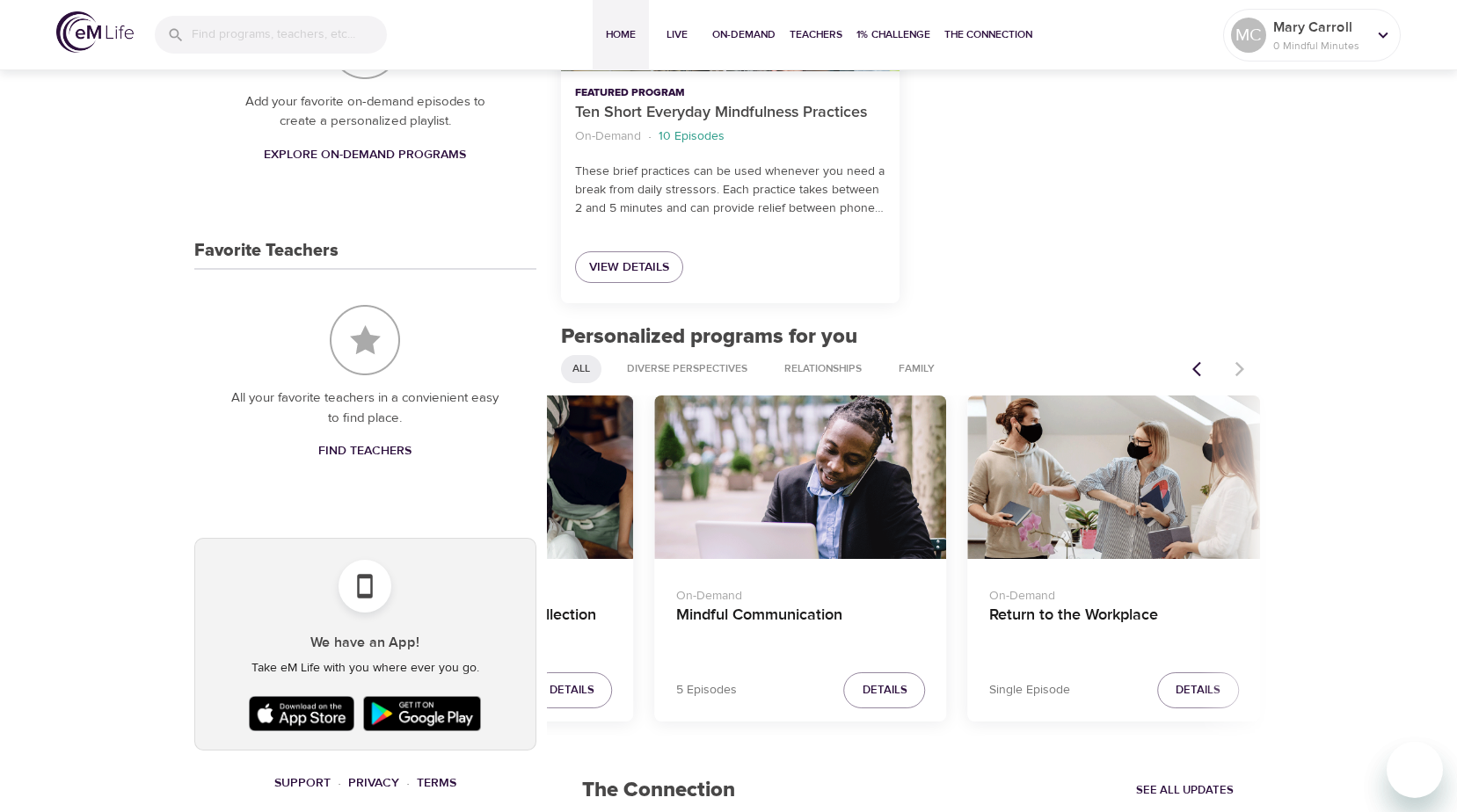click at bounding box center (1220, 369) 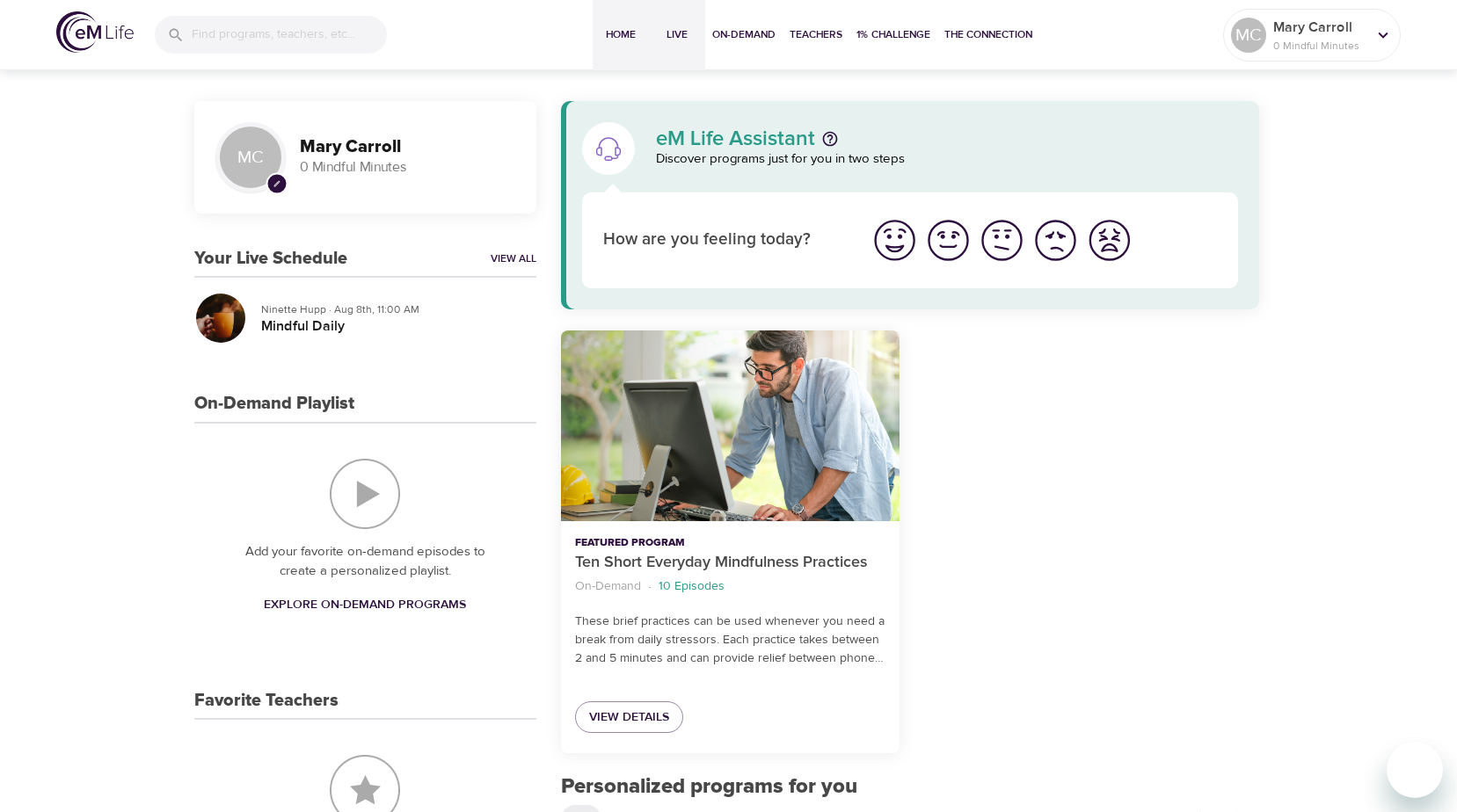 click on "Live" at bounding box center (677, 34) 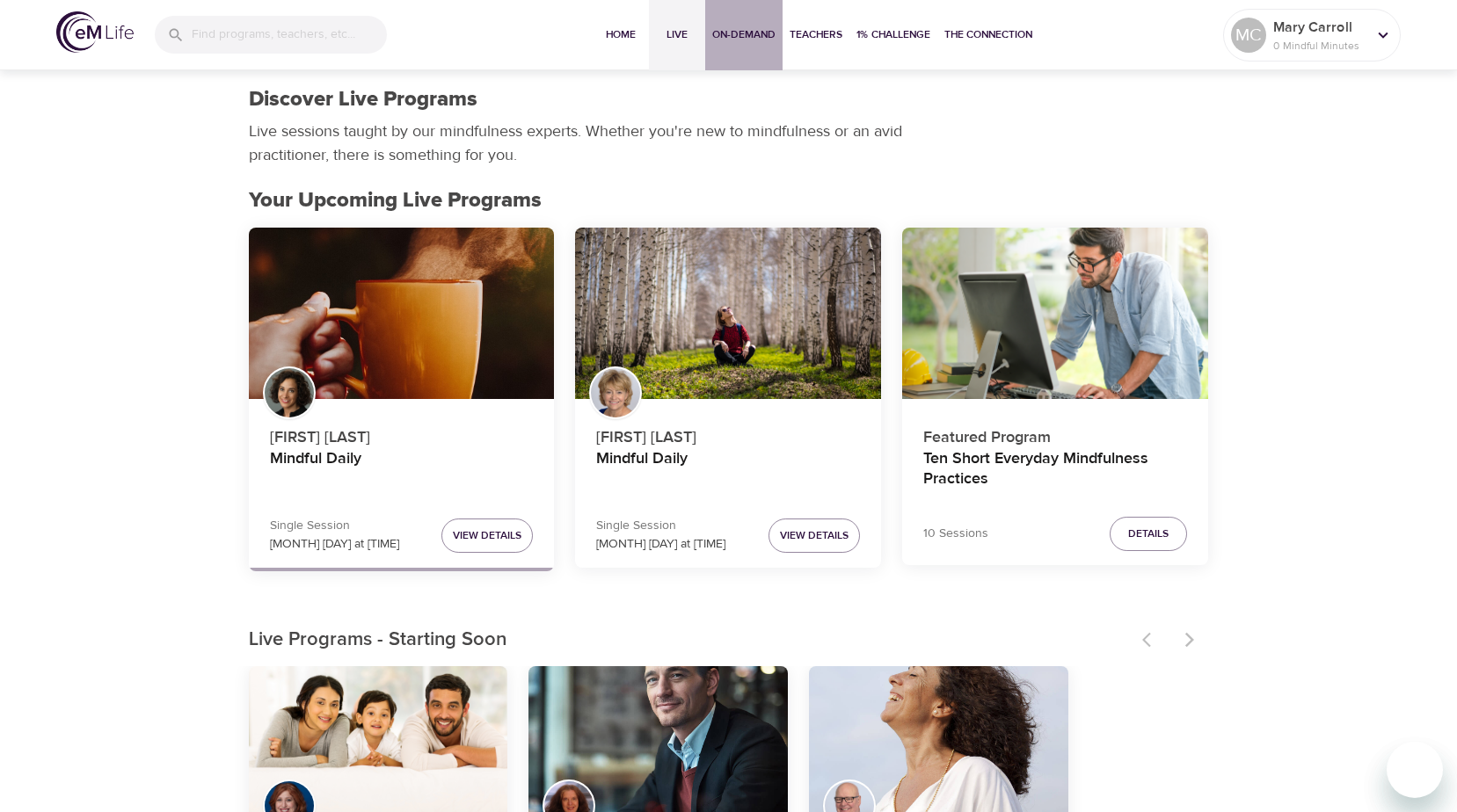 click on "On-Demand" at bounding box center [744, 34] 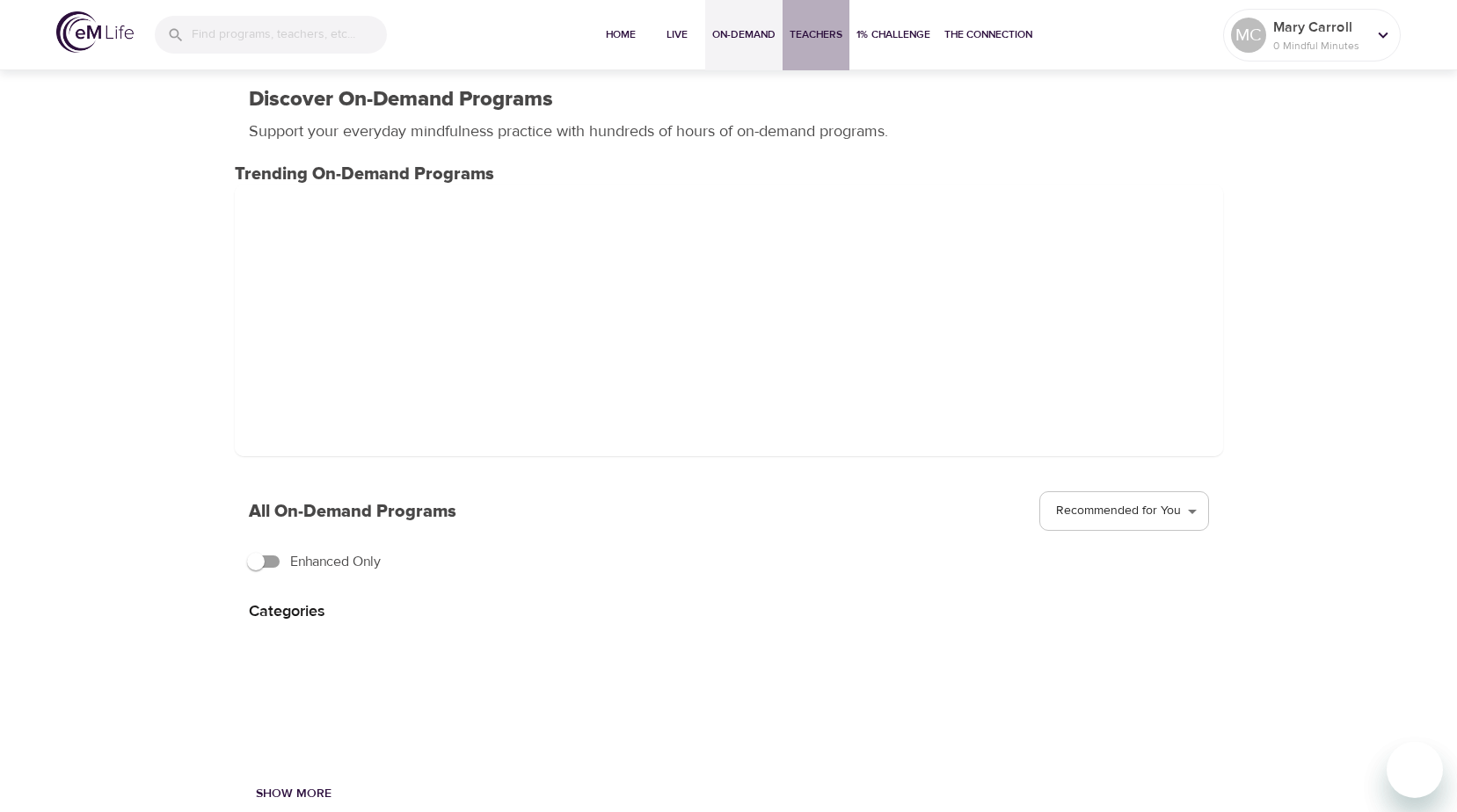 click on "Teachers" at bounding box center [816, 34] 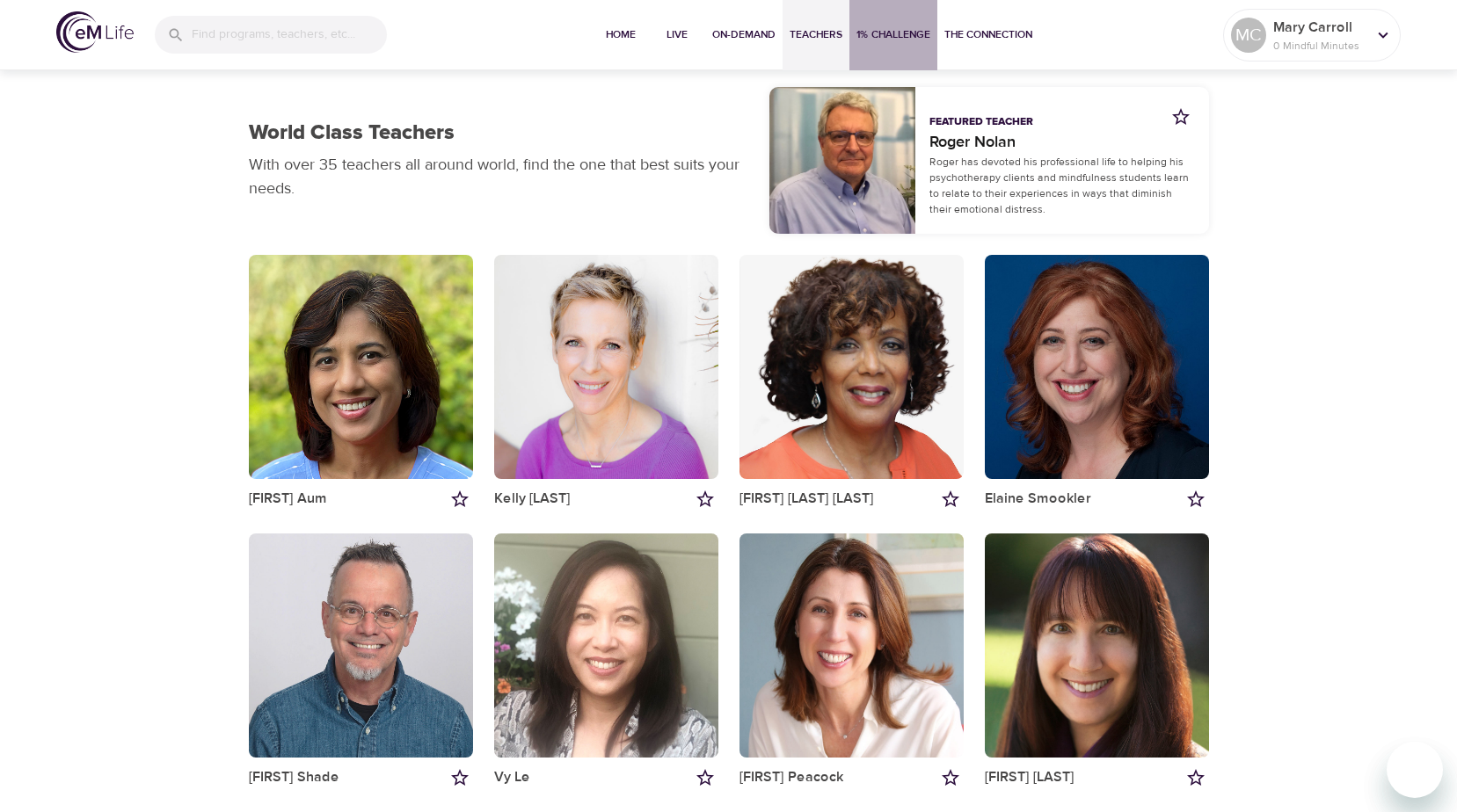 click on "1% Challenge" at bounding box center (893, 34) 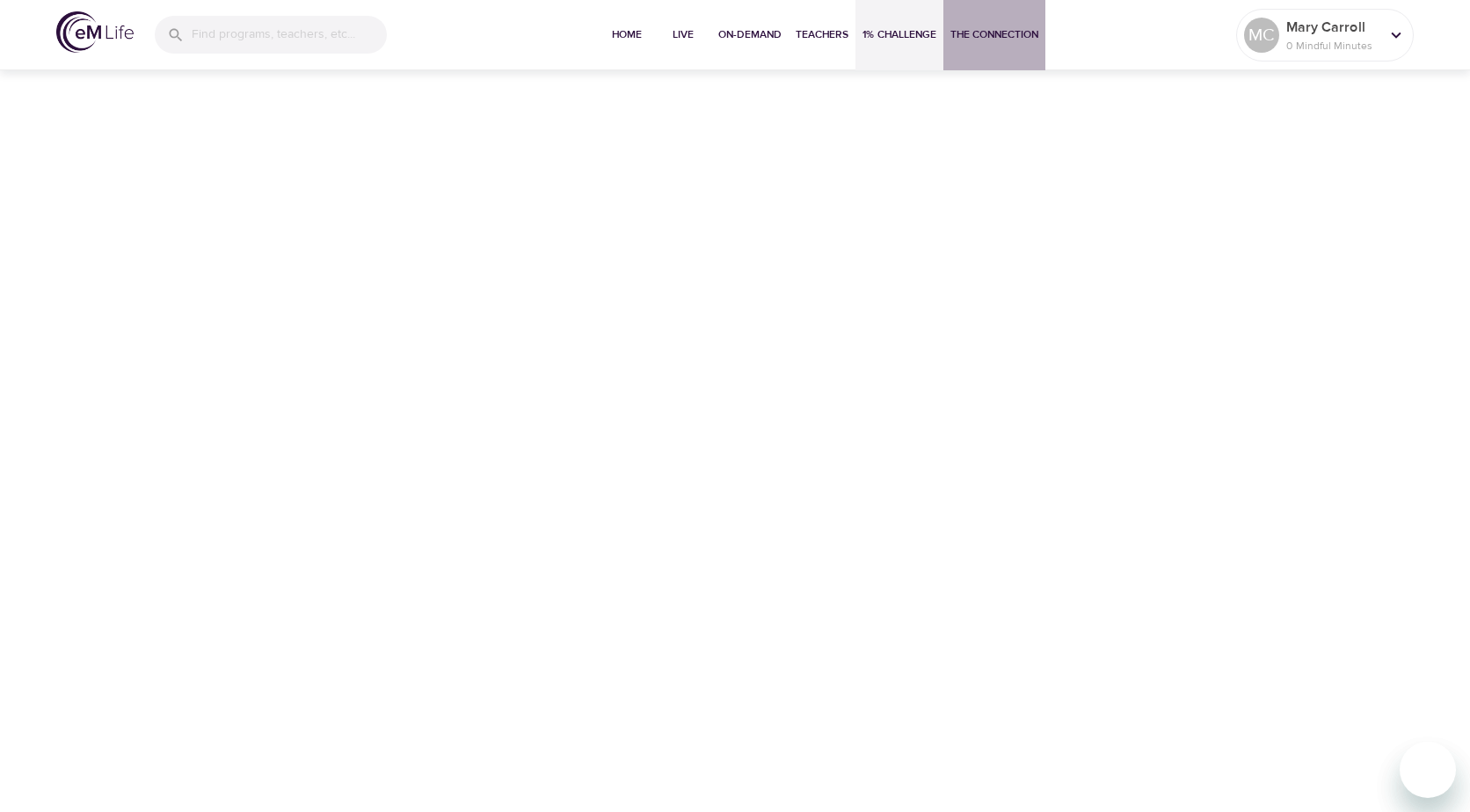click on "The Connection" at bounding box center [994, 34] 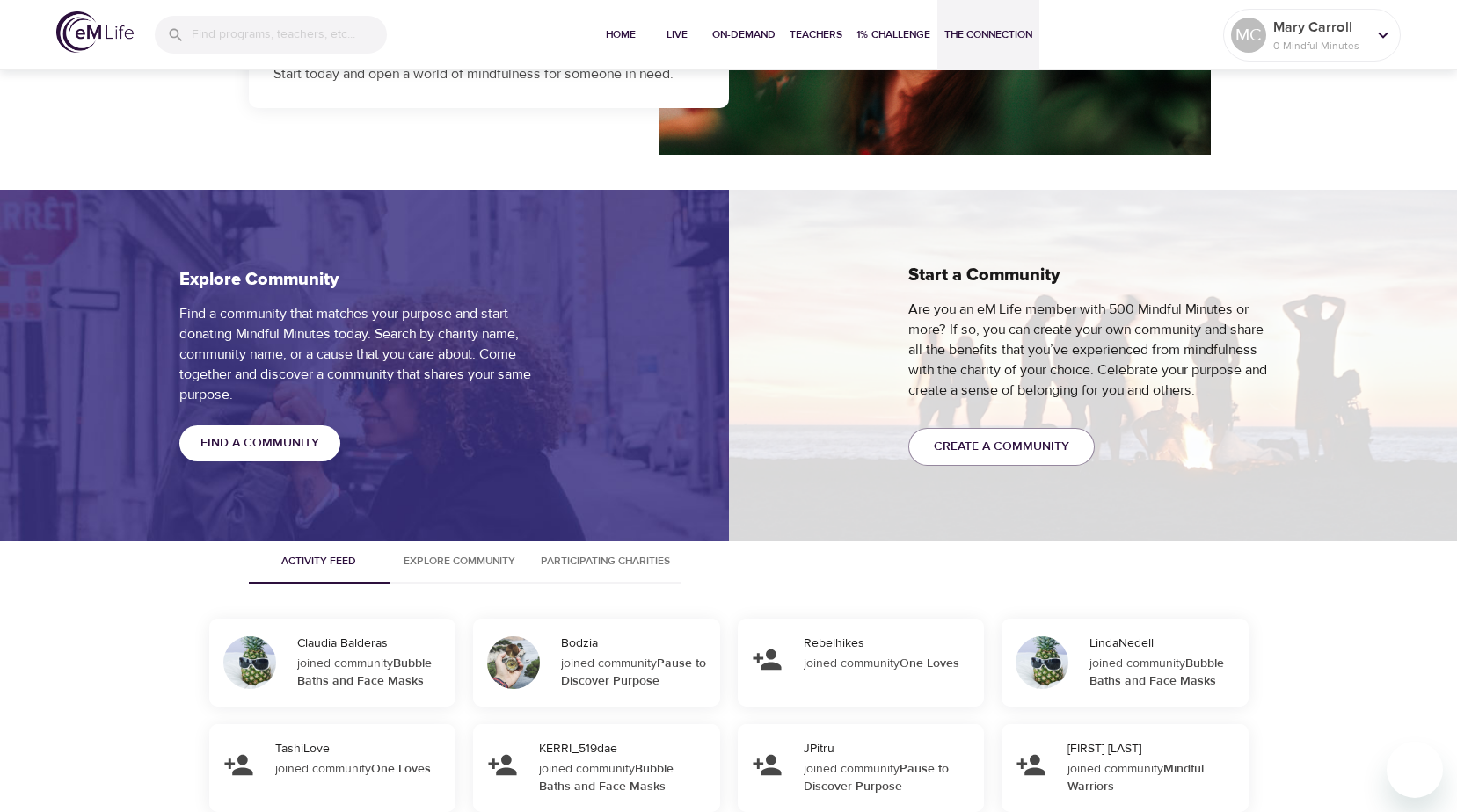 scroll, scrollTop: 0, scrollLeft: 0, axis: both 